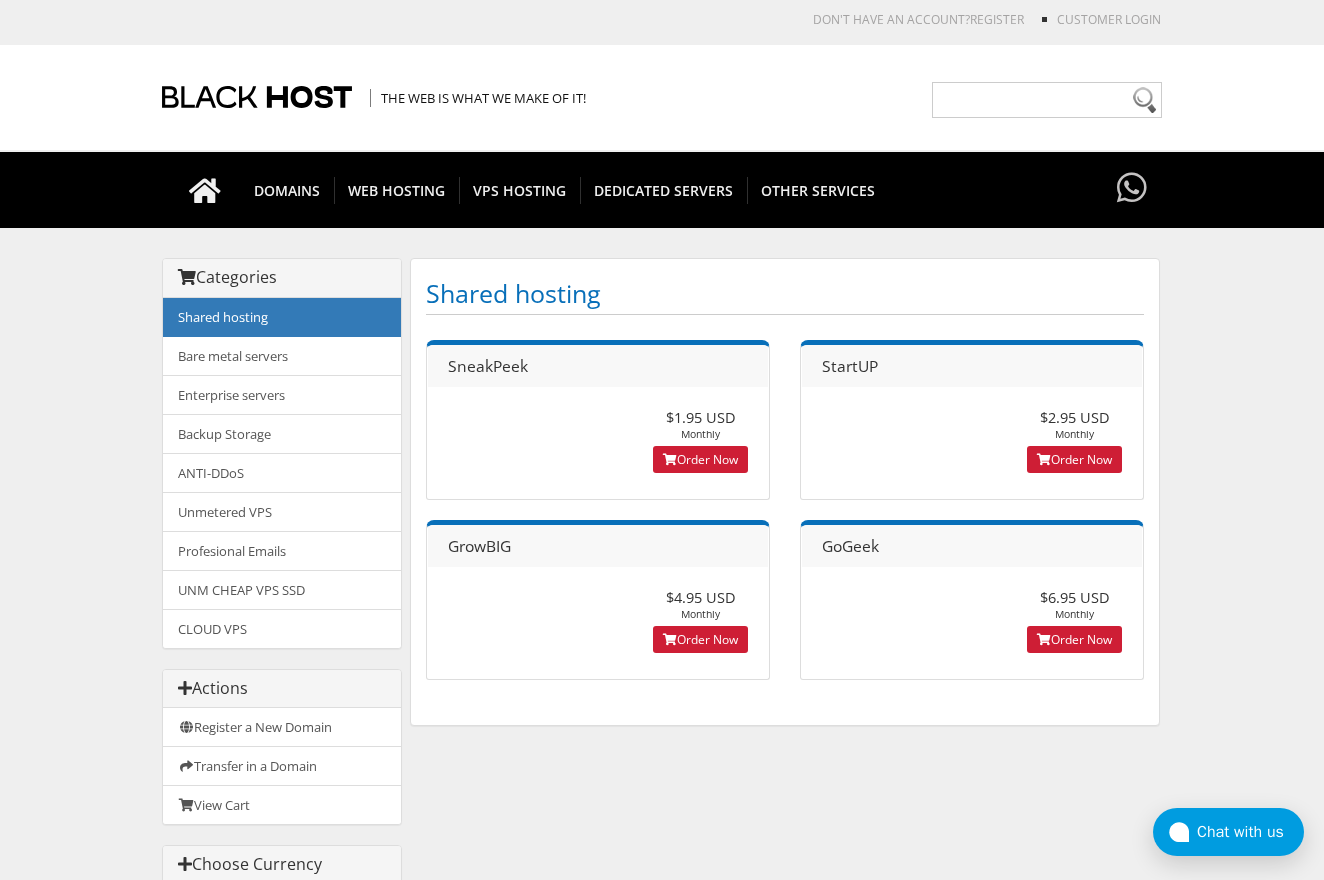 scroll, scrollTop: 0, scrollLeft: 0, axis: both 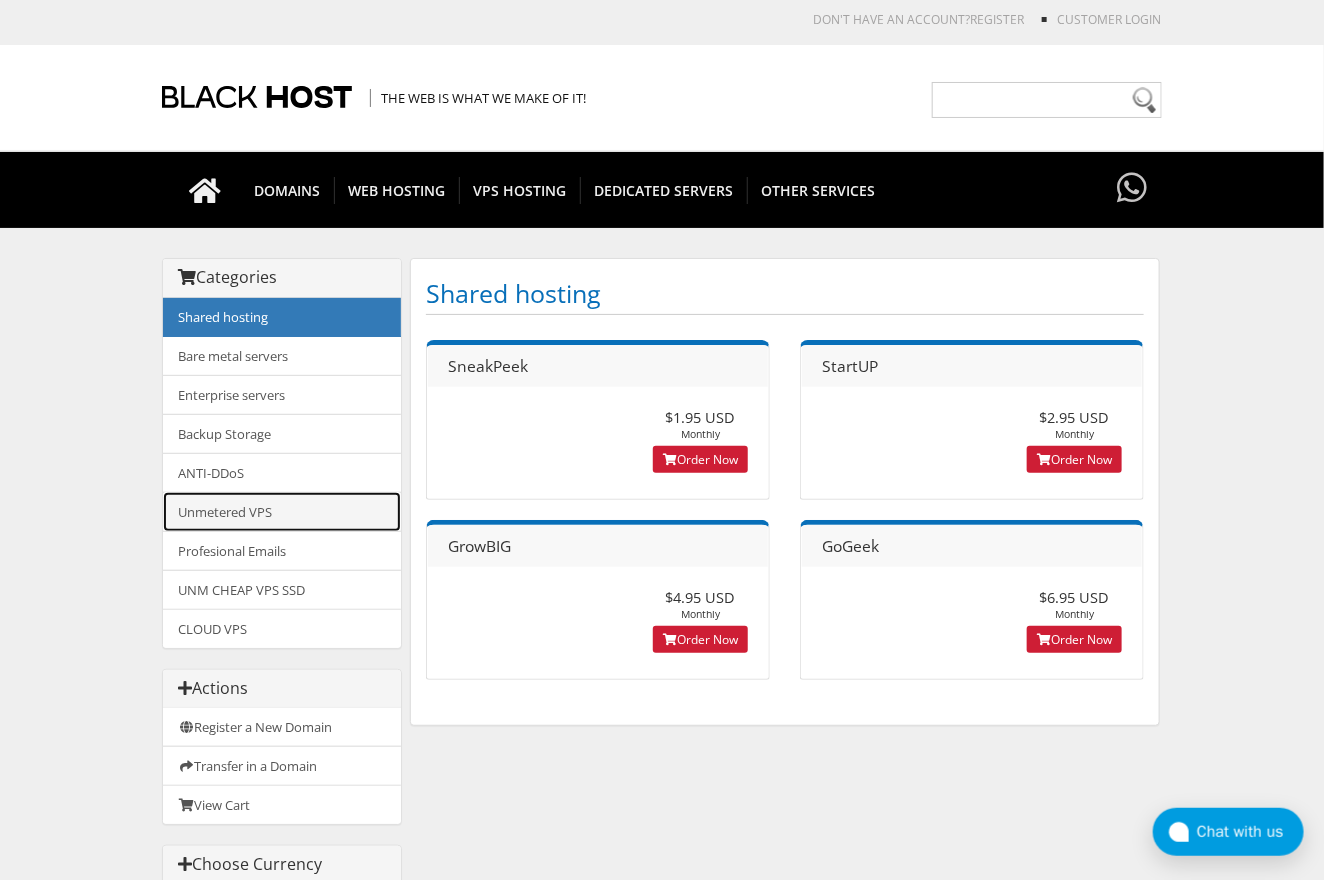 click on "Unmetered VPS" at bounding box center [282, 512] 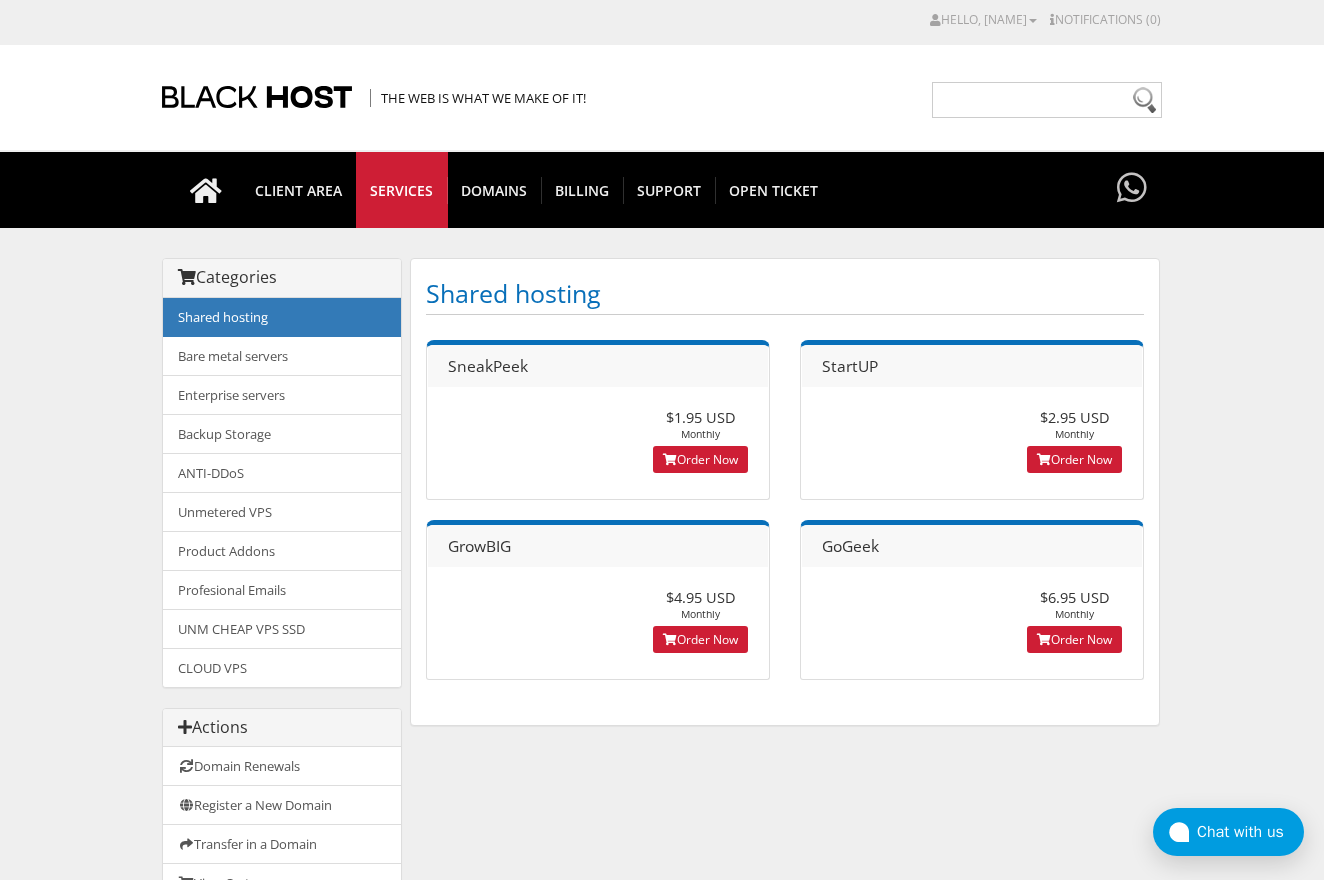 scroll, scrollTop: 0, scrollLeft: 0, axis: both 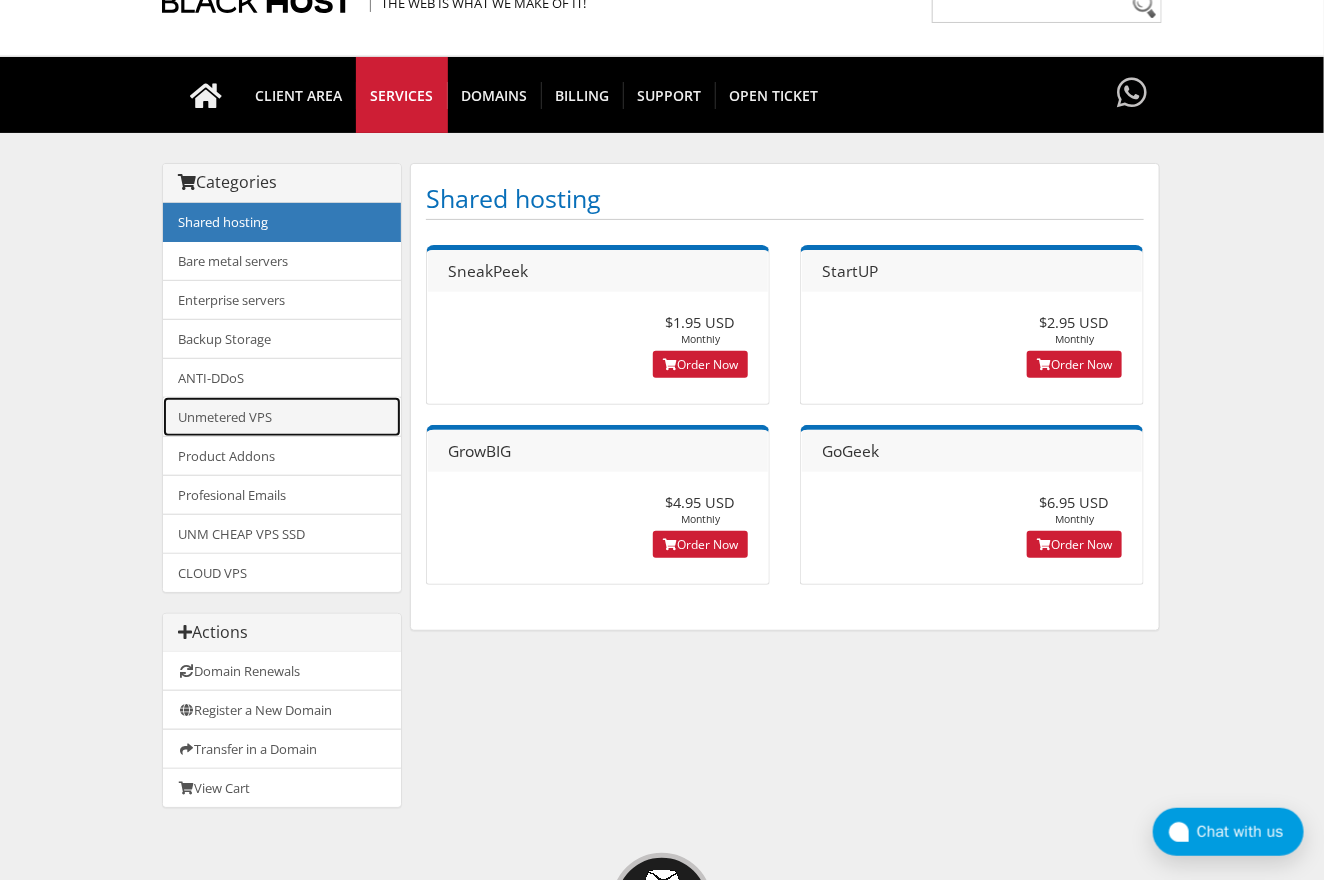 click on "Unmetered VPS" at bounding box center (282, 417) 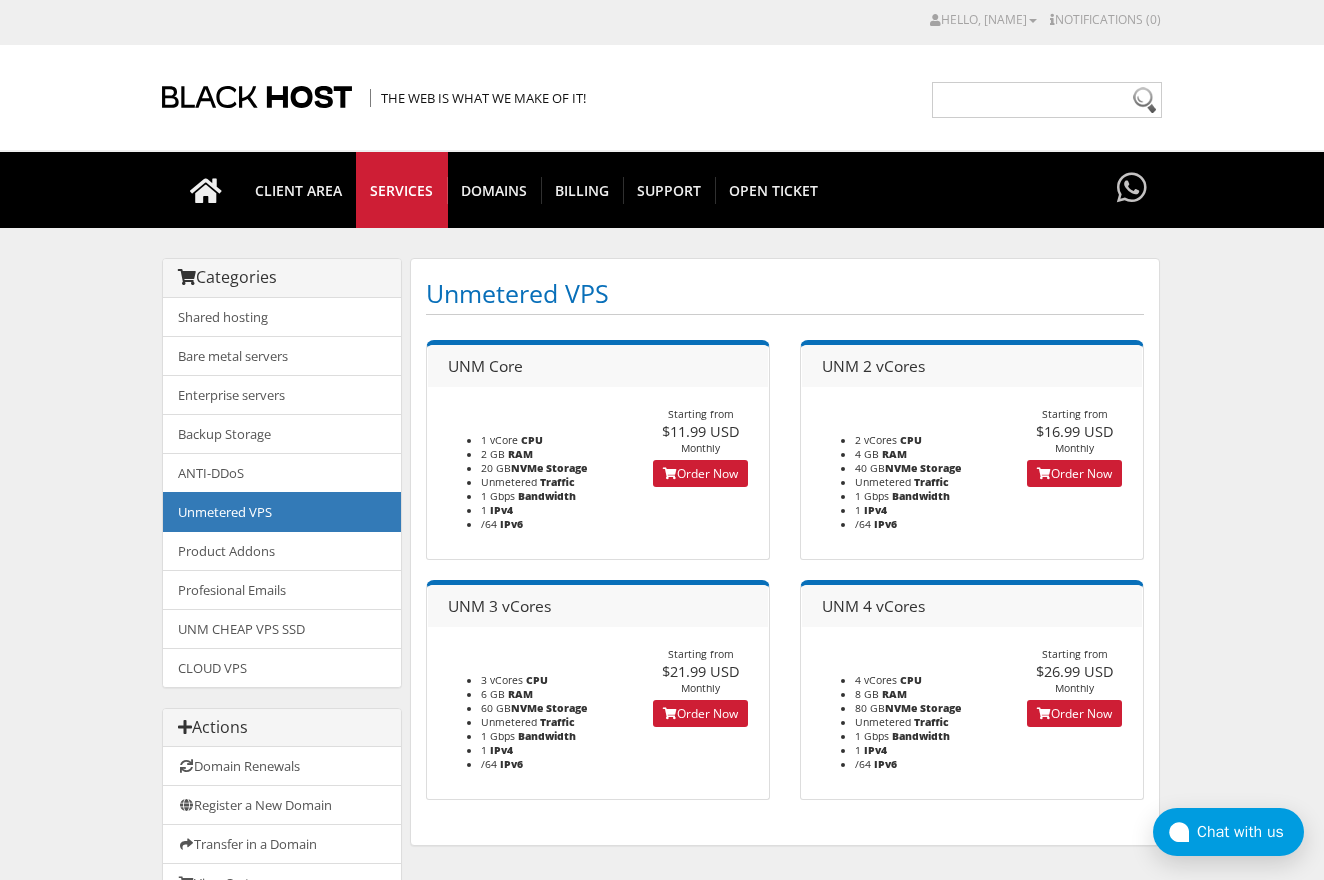 scroll, scrollTop: 0, scrollLeft: 0, axis: both 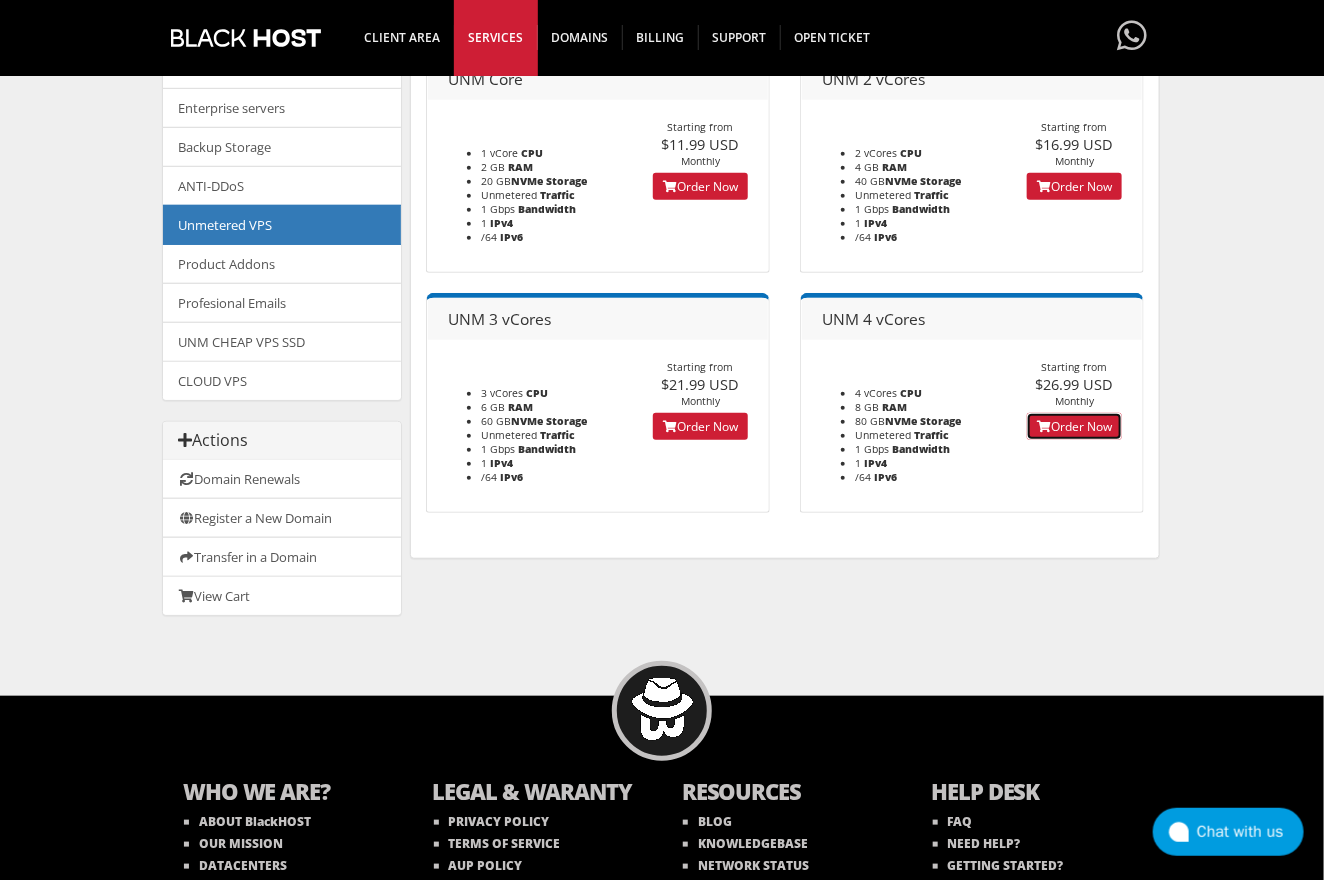 click on "Order Now" at bounding box center (1074, 426) 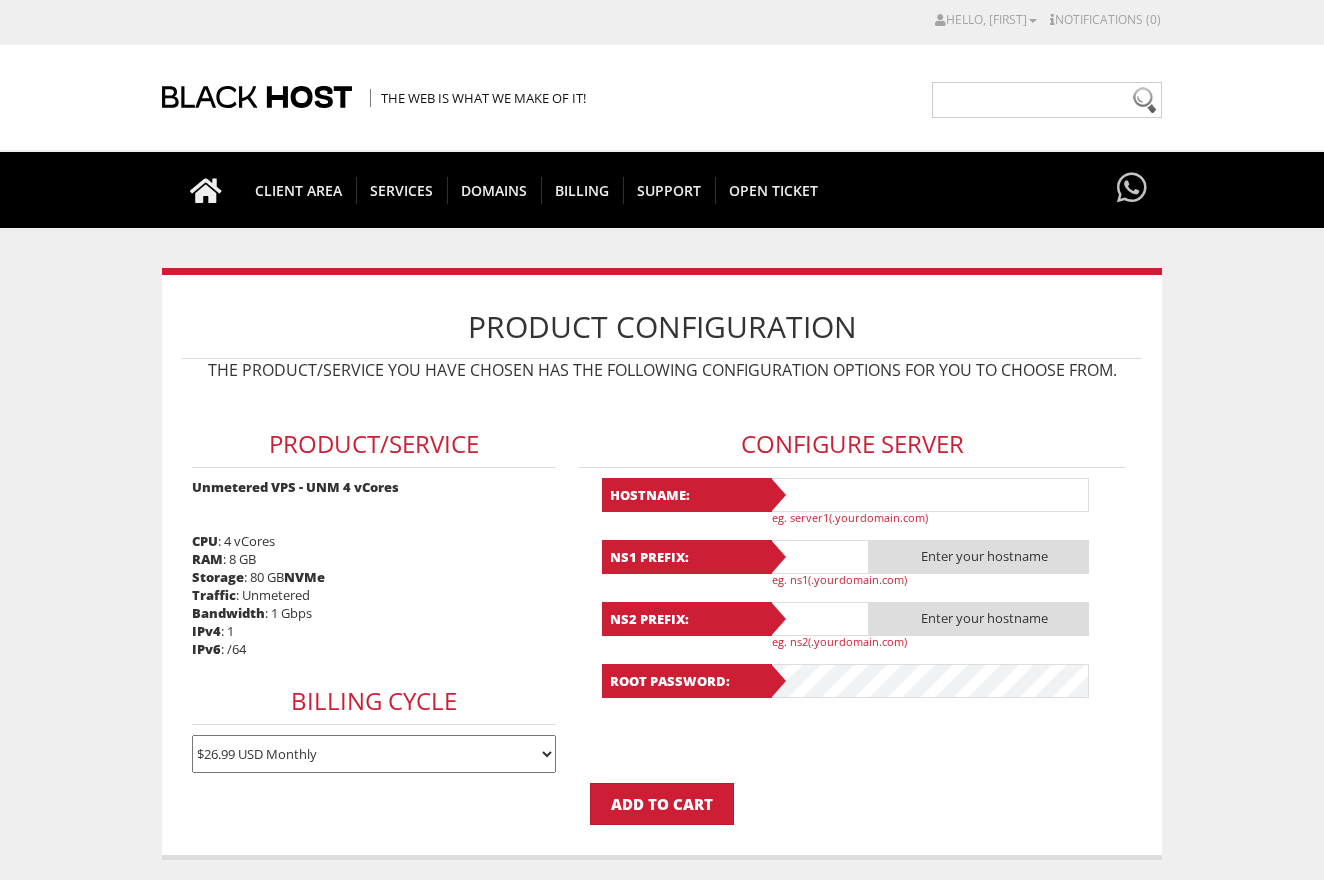scroll, scrollTop: 0, scrollLeft: 0, axis: both 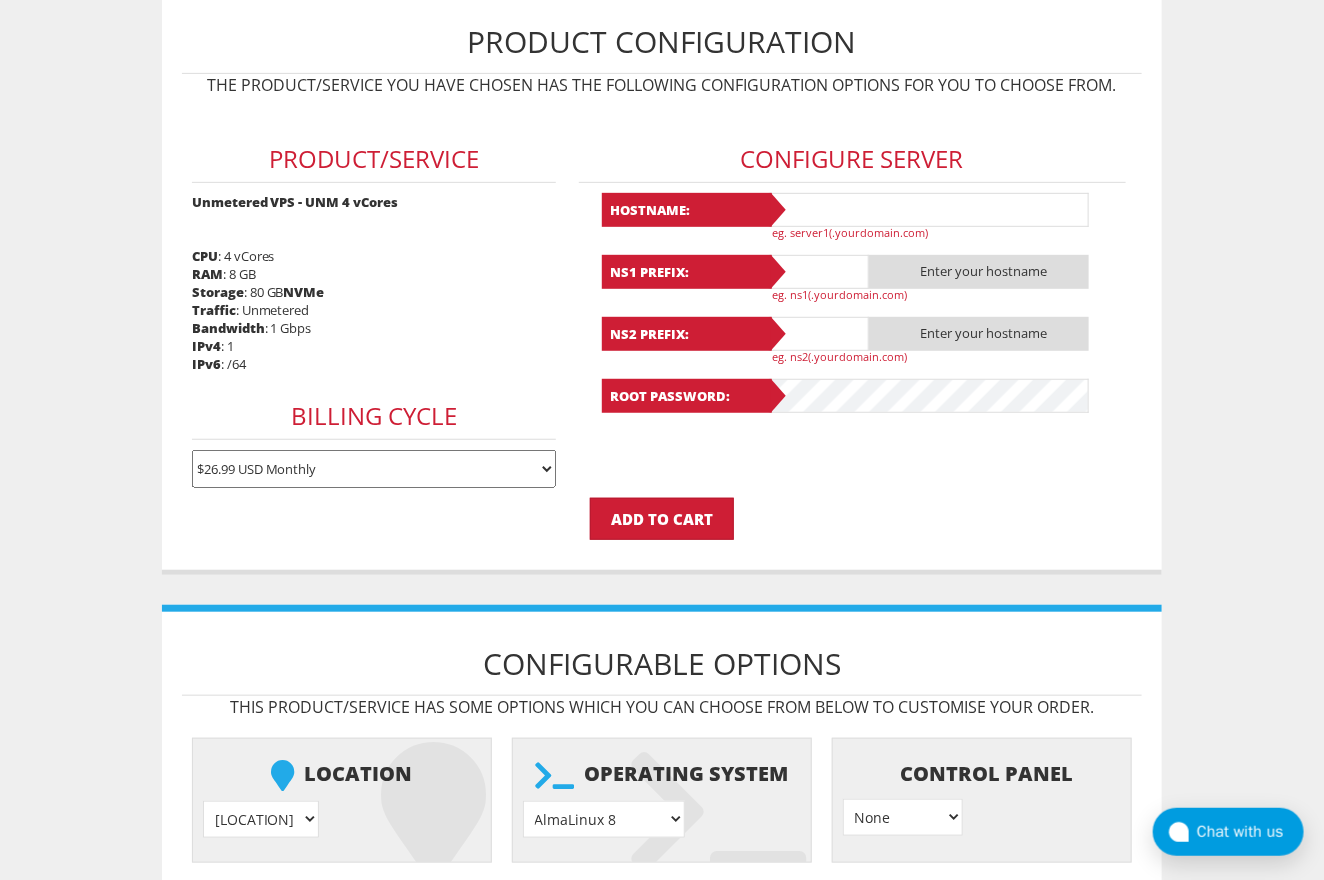 click at bounding box center (929, 210) 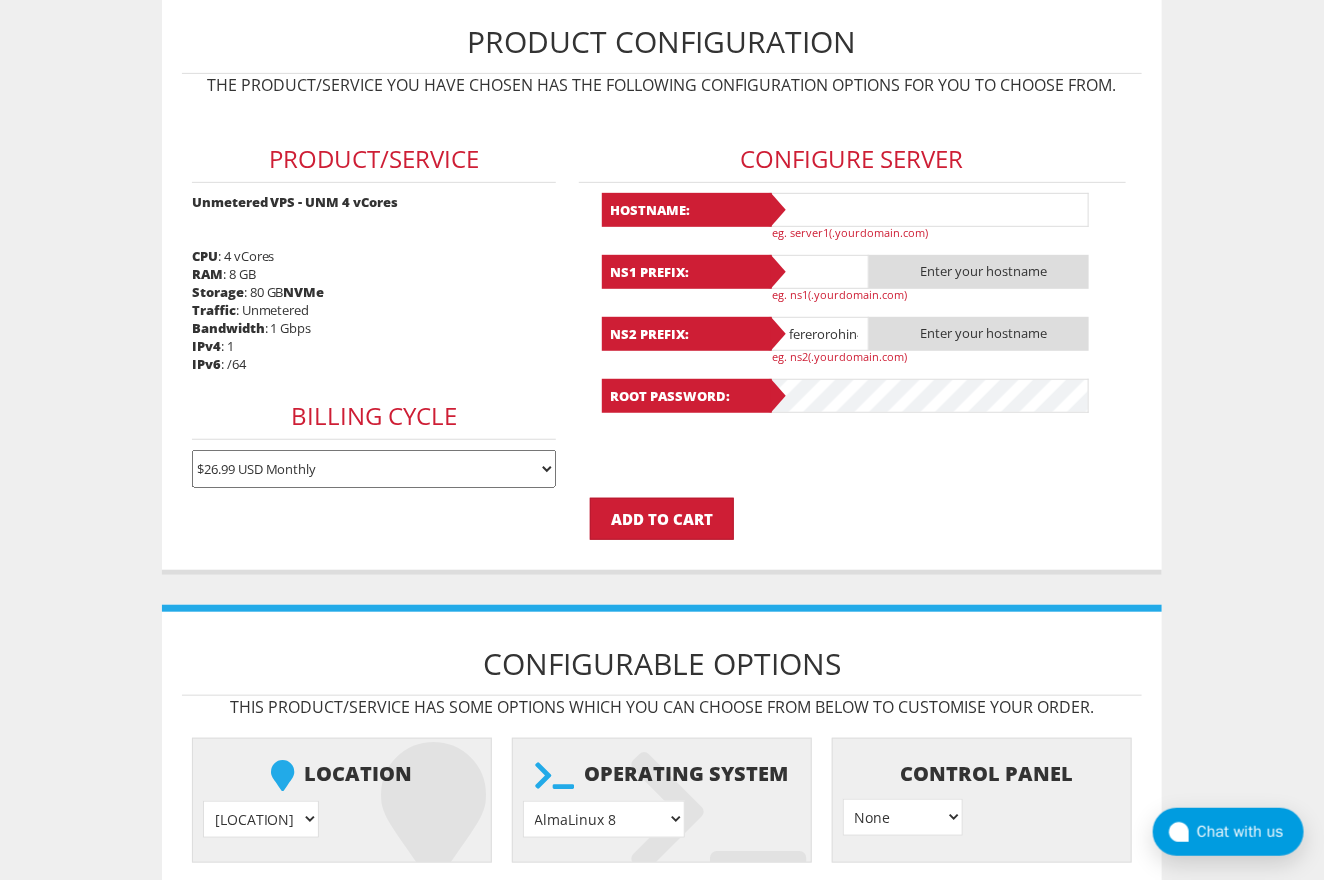 click at bounding box center [929, 210] 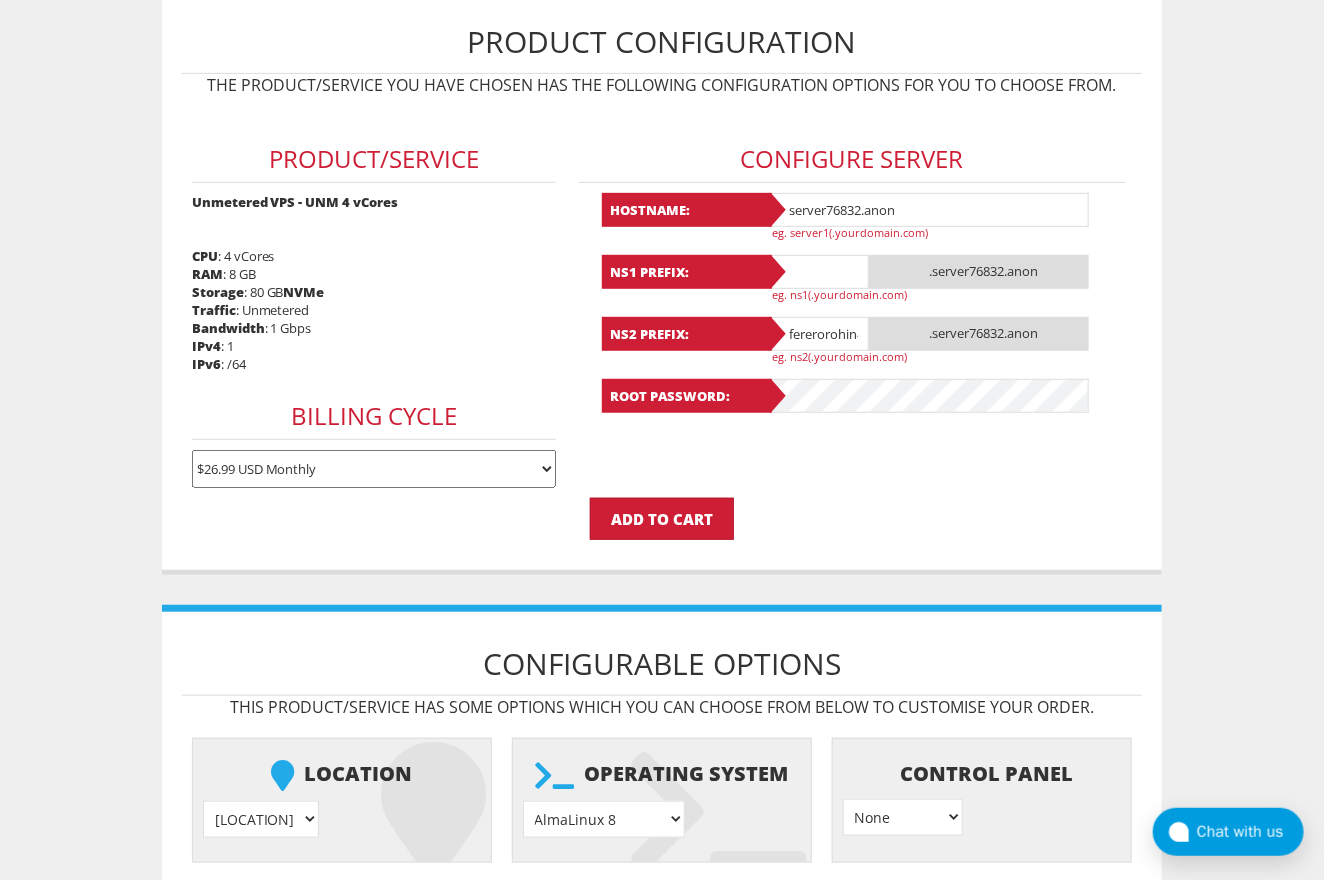 click on "server76832.anon" at bounding box center [929, 210] 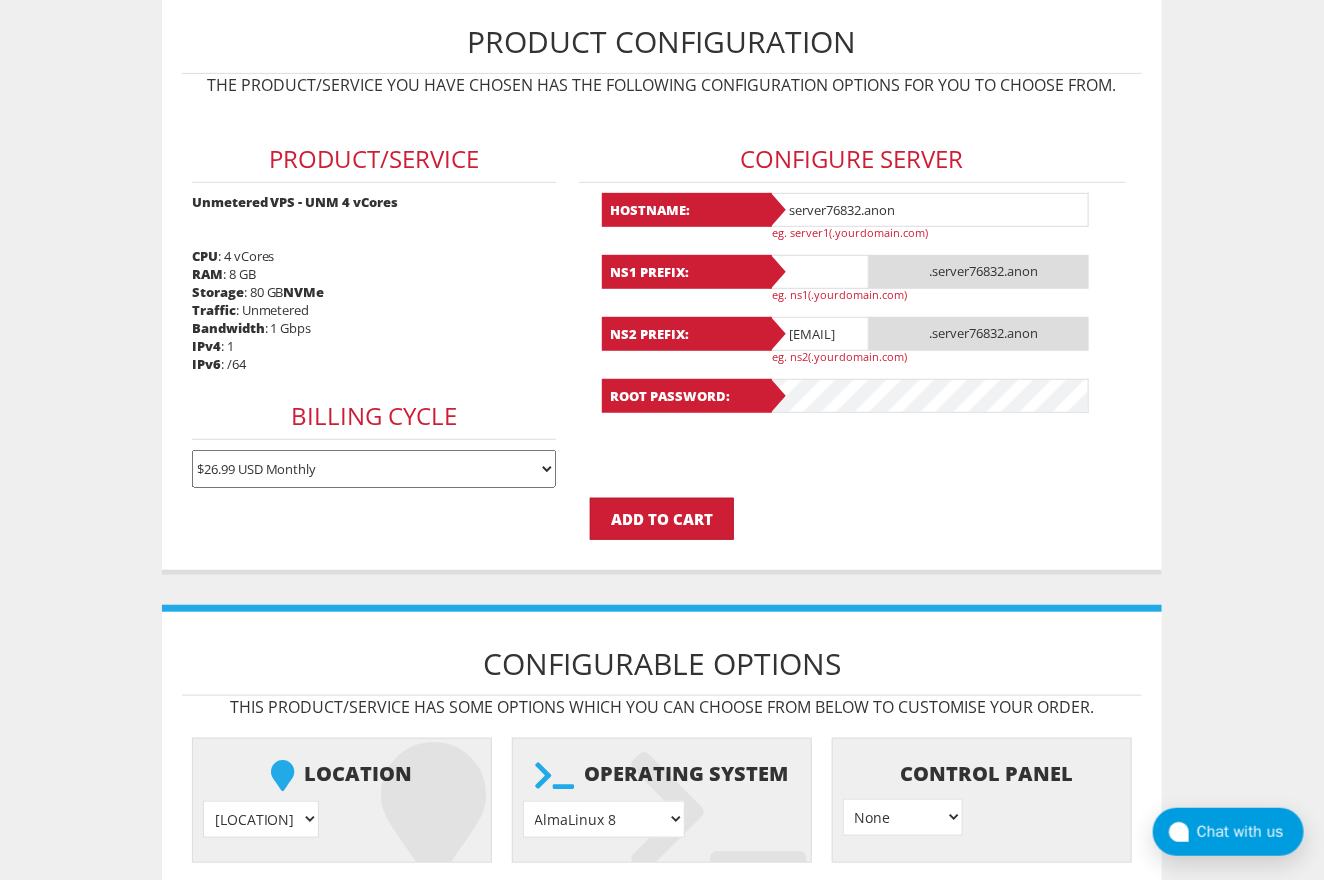 drag, startPoint x: 845, startPoint y: 330, endPoint x: 649, endPoint y: 323, distance: 196.12495 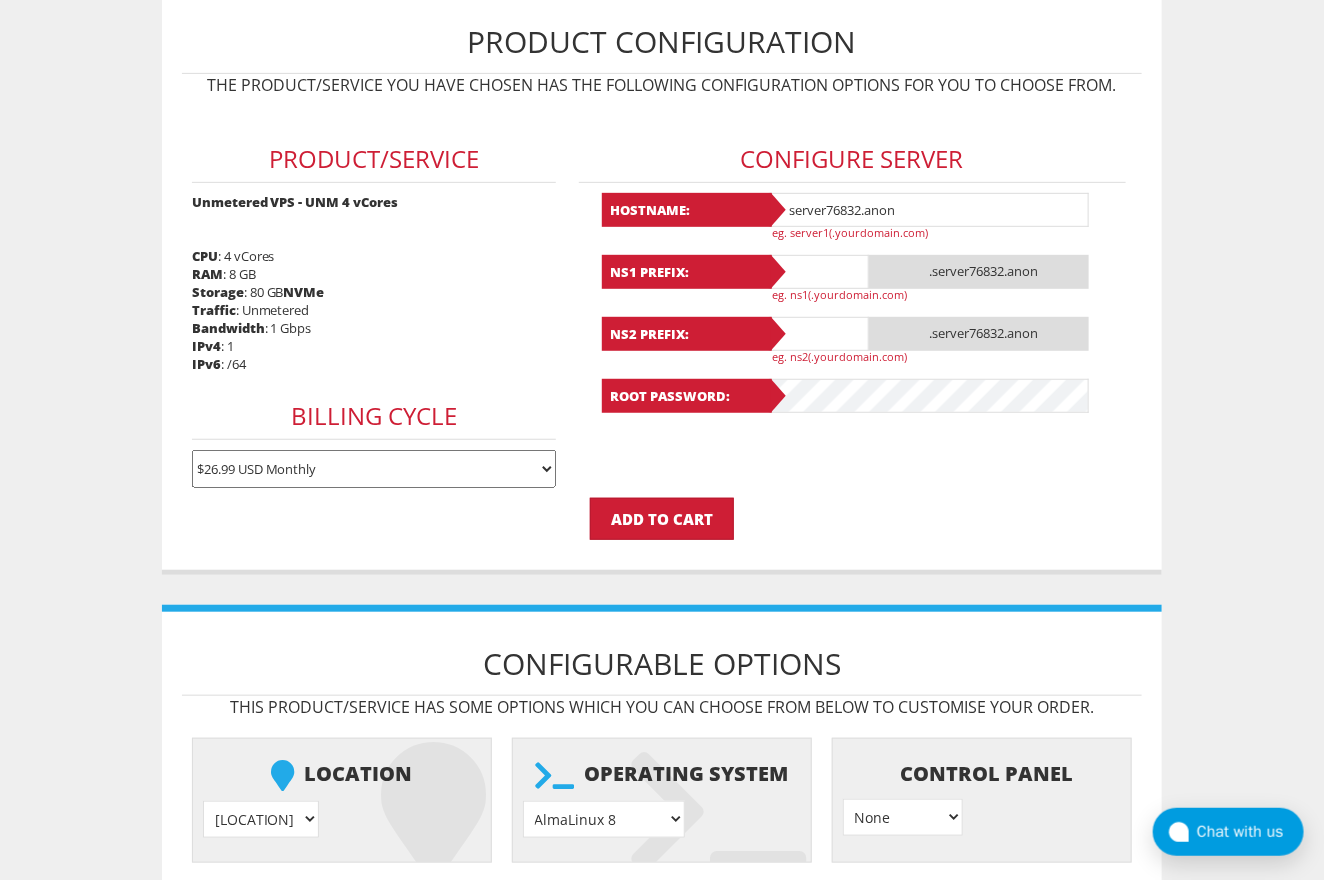 type 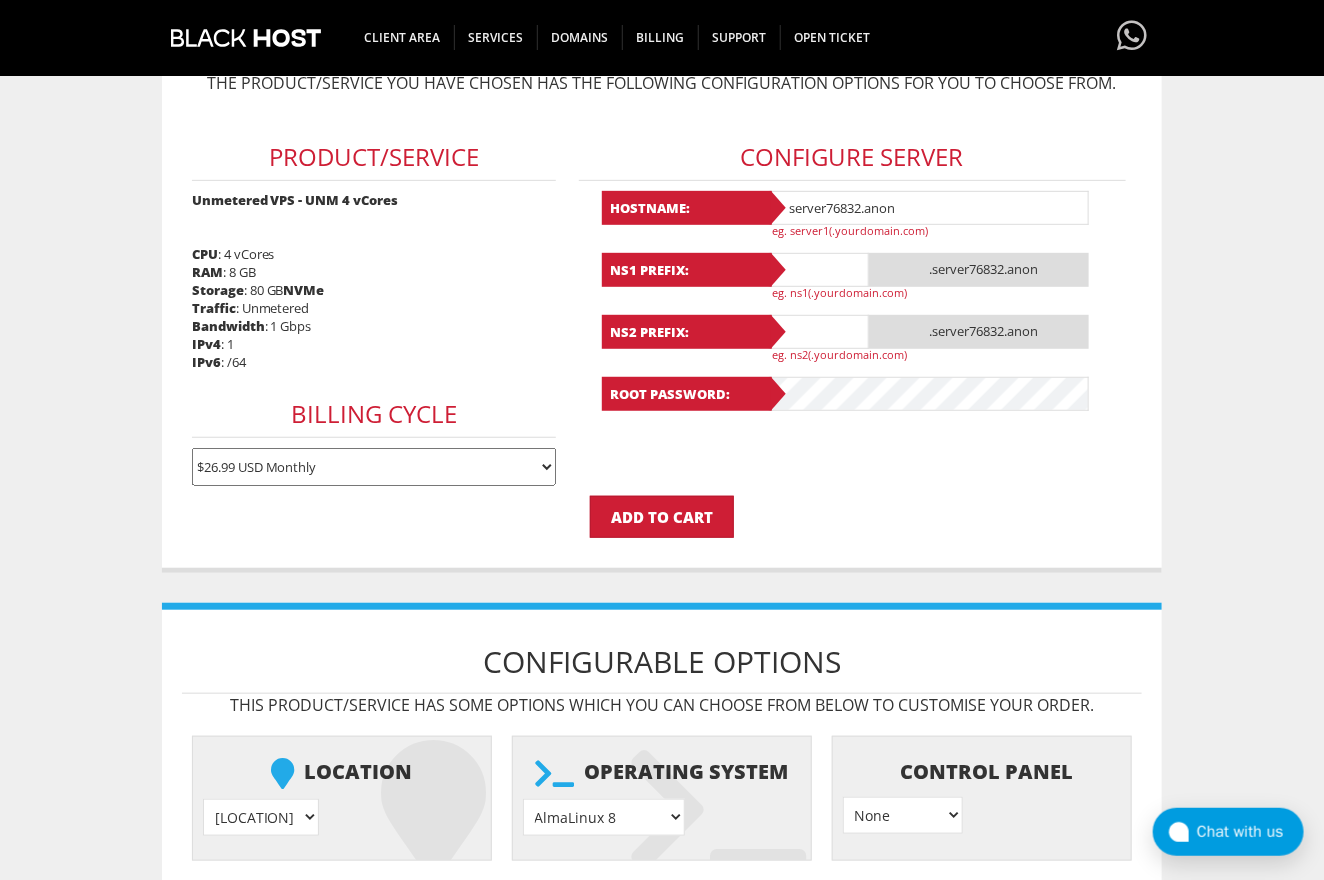 scroll, scrollTop: 190, scrollLeft: 0, axis: vertical 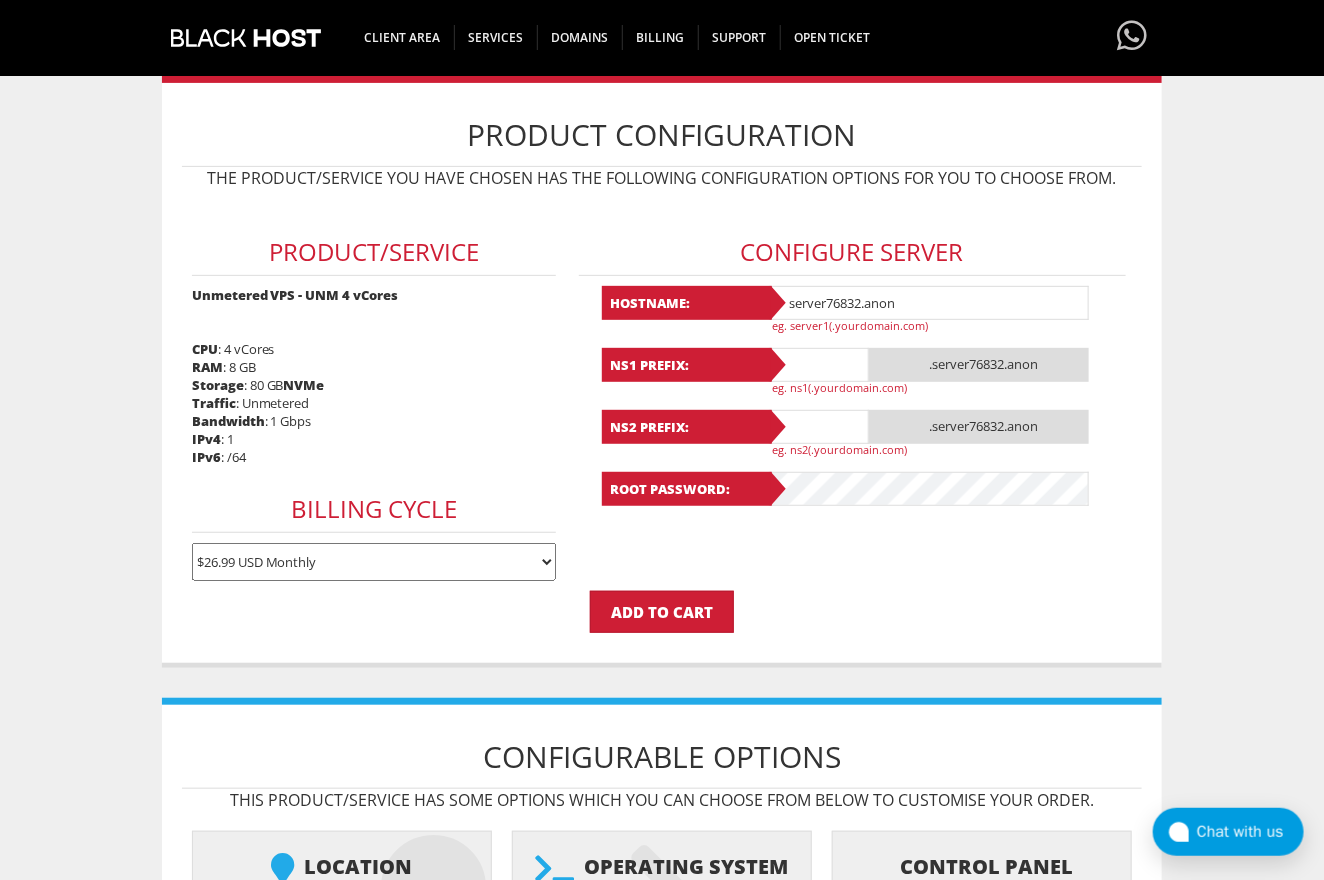 click at bounding box center (819, 365) 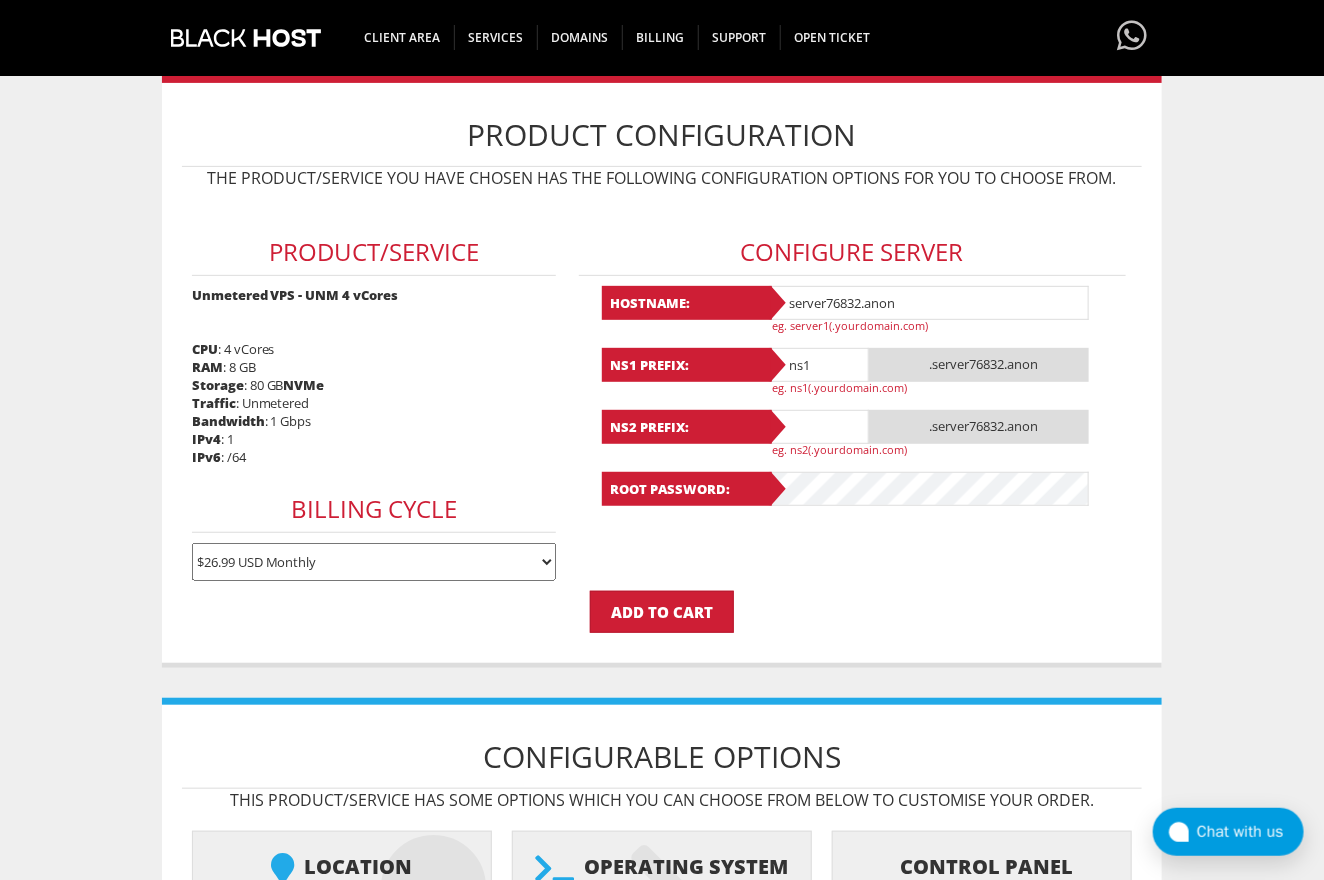 type on "ns1" 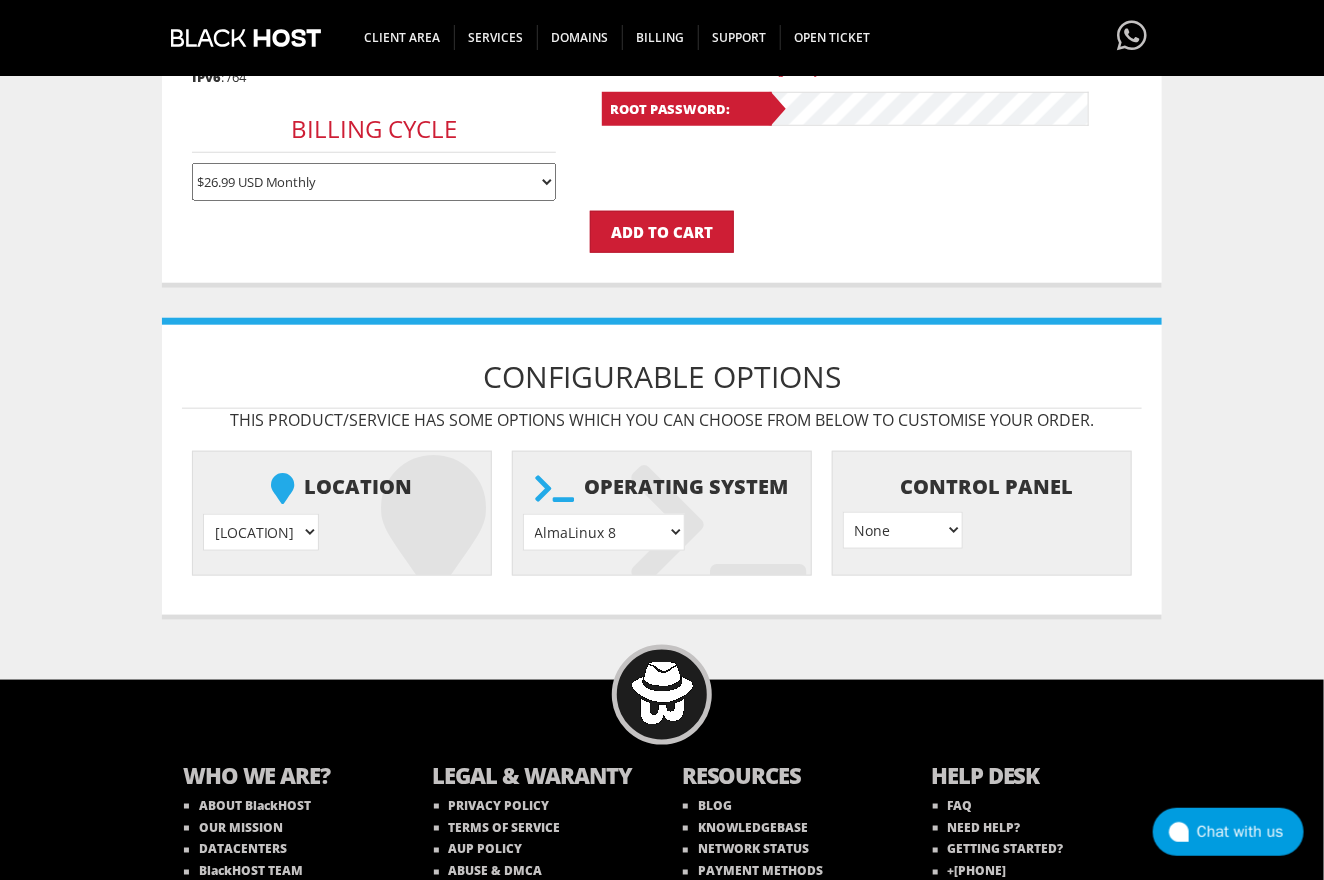 scroll, scrollTop: 655, scrollLeft: 0, axis: vertical 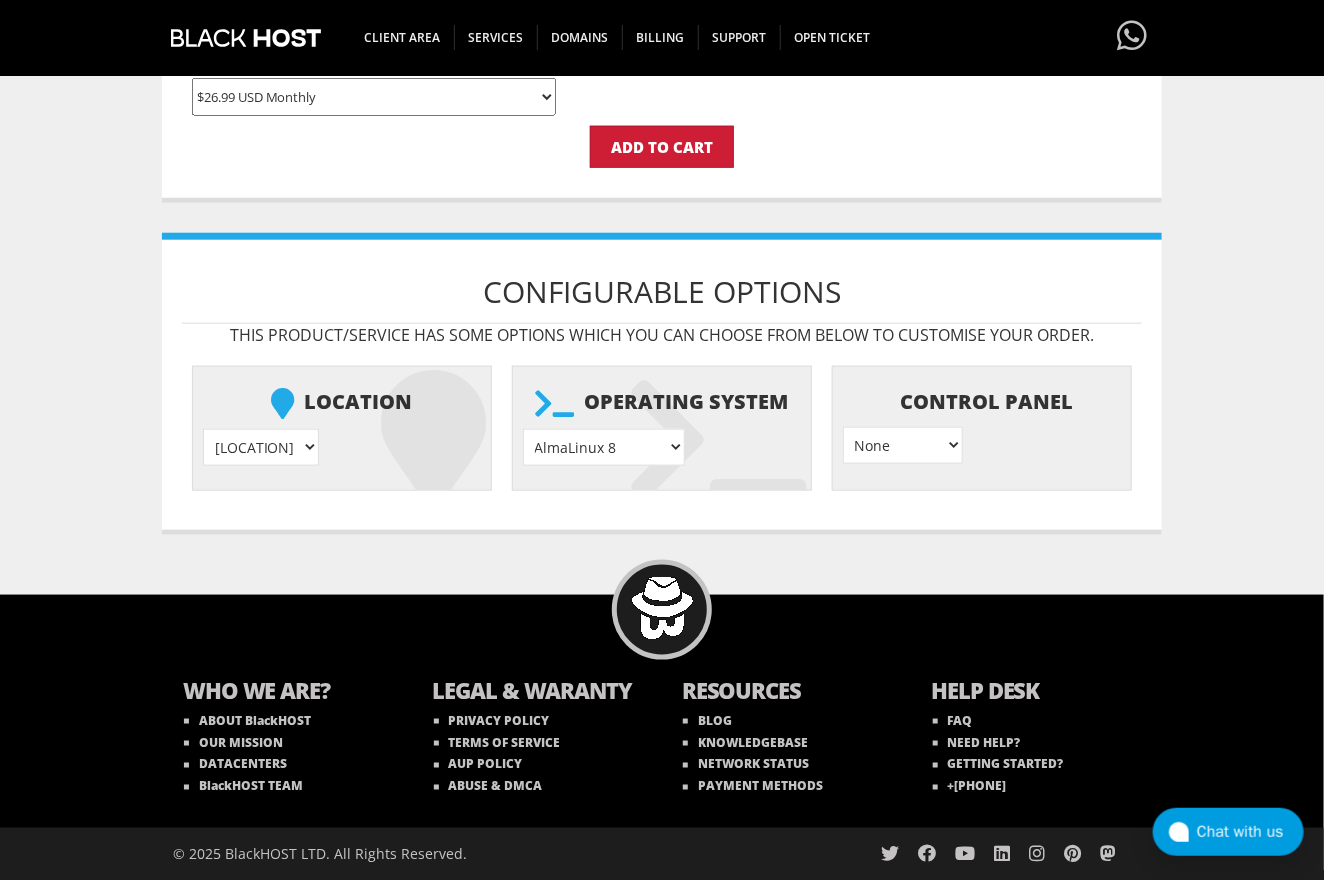 type on "ns2" 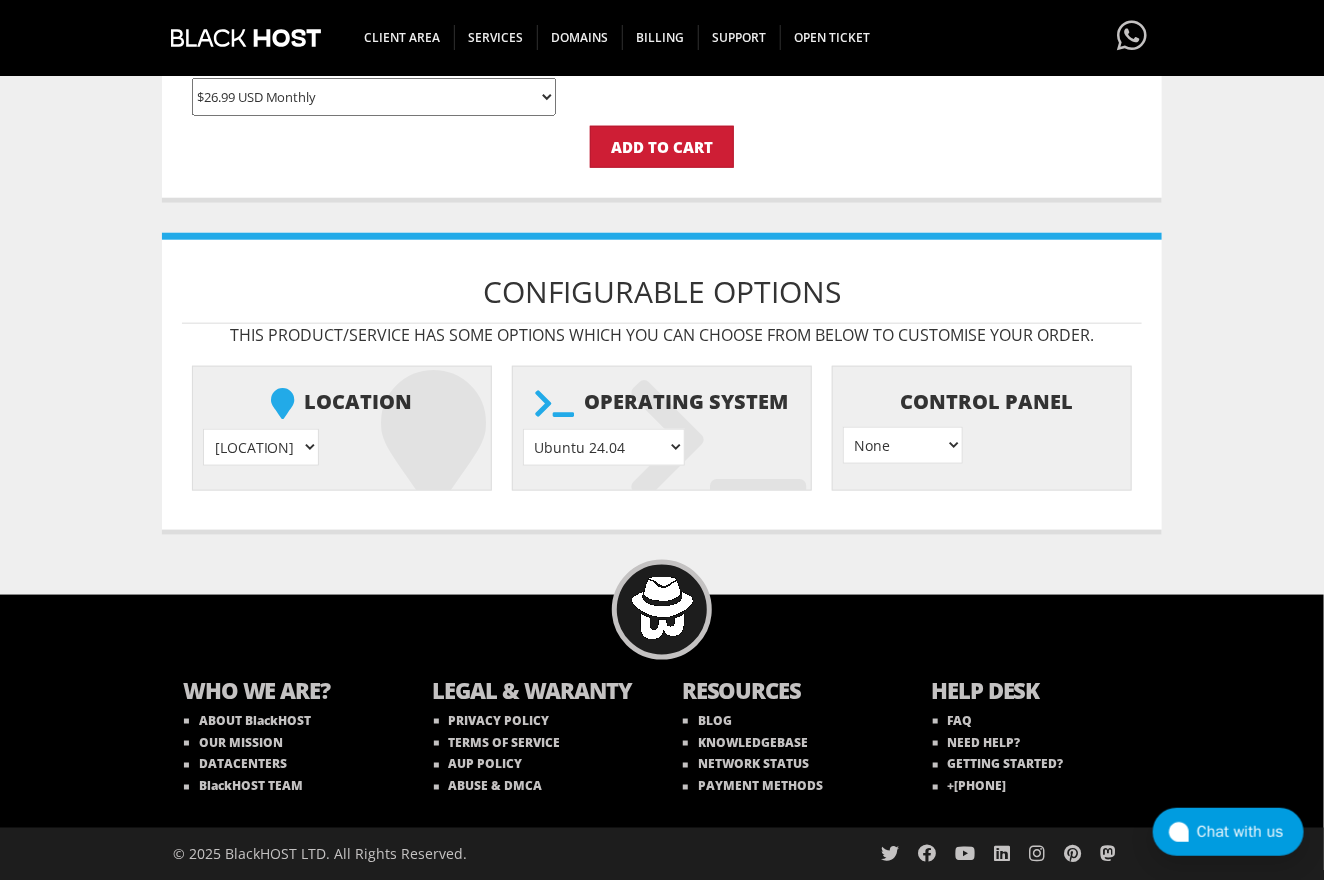 click on "AlmaLinux 8
}
AlmaLinux 9
}
AlmaLinux 10
}
Rocky Linux 8
}
Rocky Linux 9
}
CentOS 7
}
CentOS 8 Stream
}
CentOS 9 Stream
}
CentOS 10 Stream
}
Fedora 40 (Server)
}
Debian 10
}
Debian 11
}
Debian 12
}
Ubuntu 20.04
}
Ubuntu 22.04
}
Ubuntu 24.04
}
Alpine Linux 3.13.x
}" at bounding box center (604, 447) 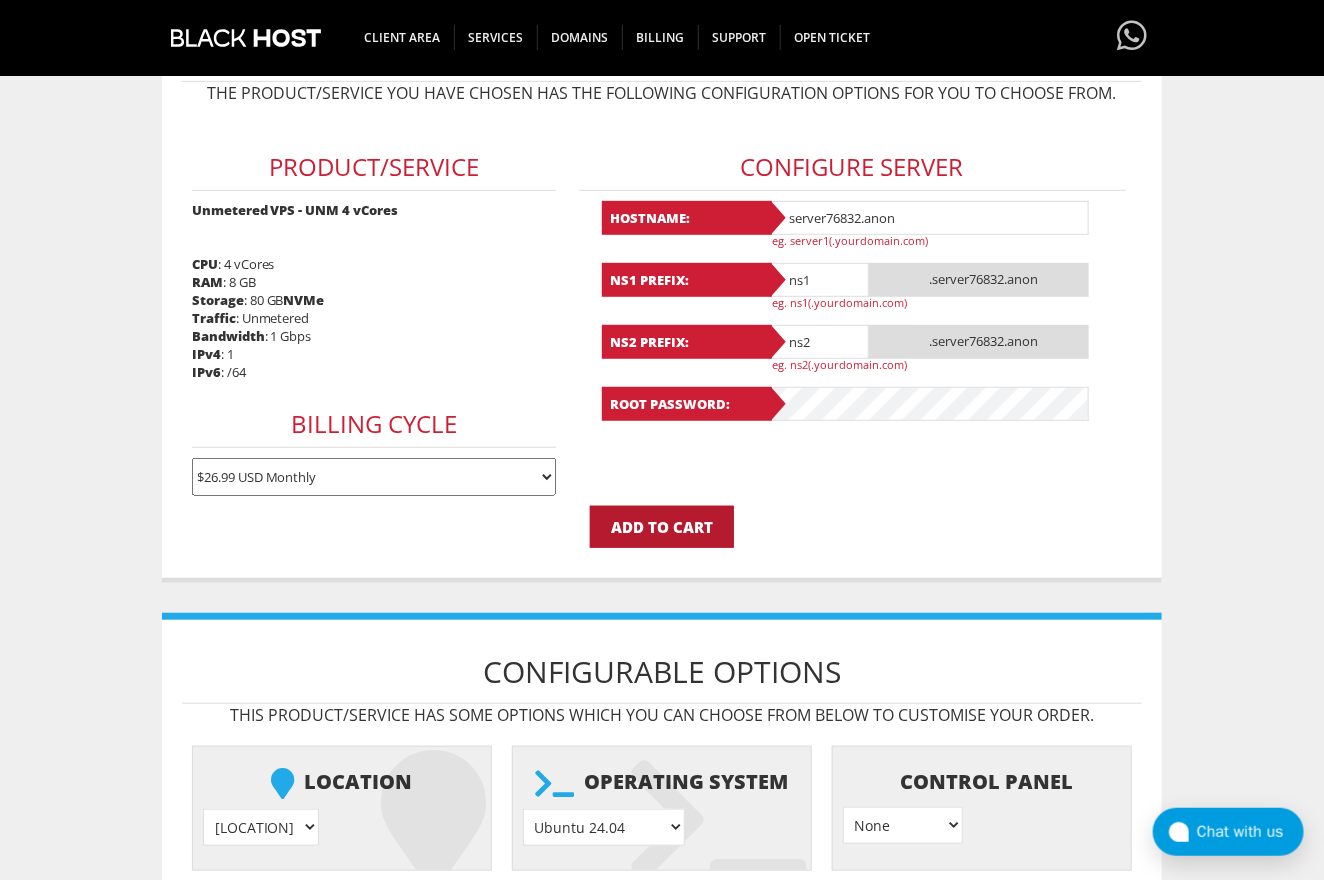 click on "Add to Cart" at bounding box center [662, 527] 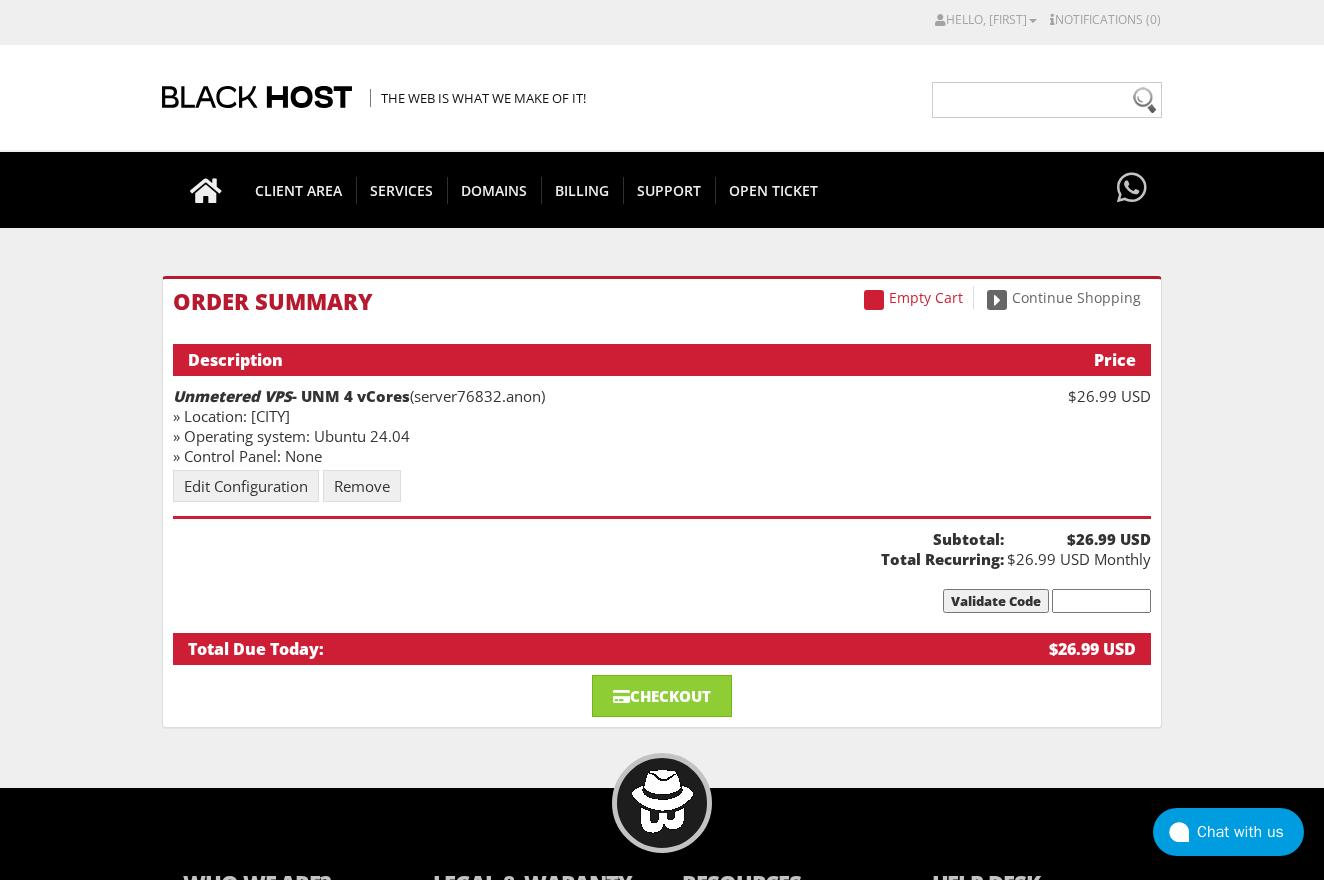 scroll, scrollTop: 0, scrollLeft: 0, axis: both 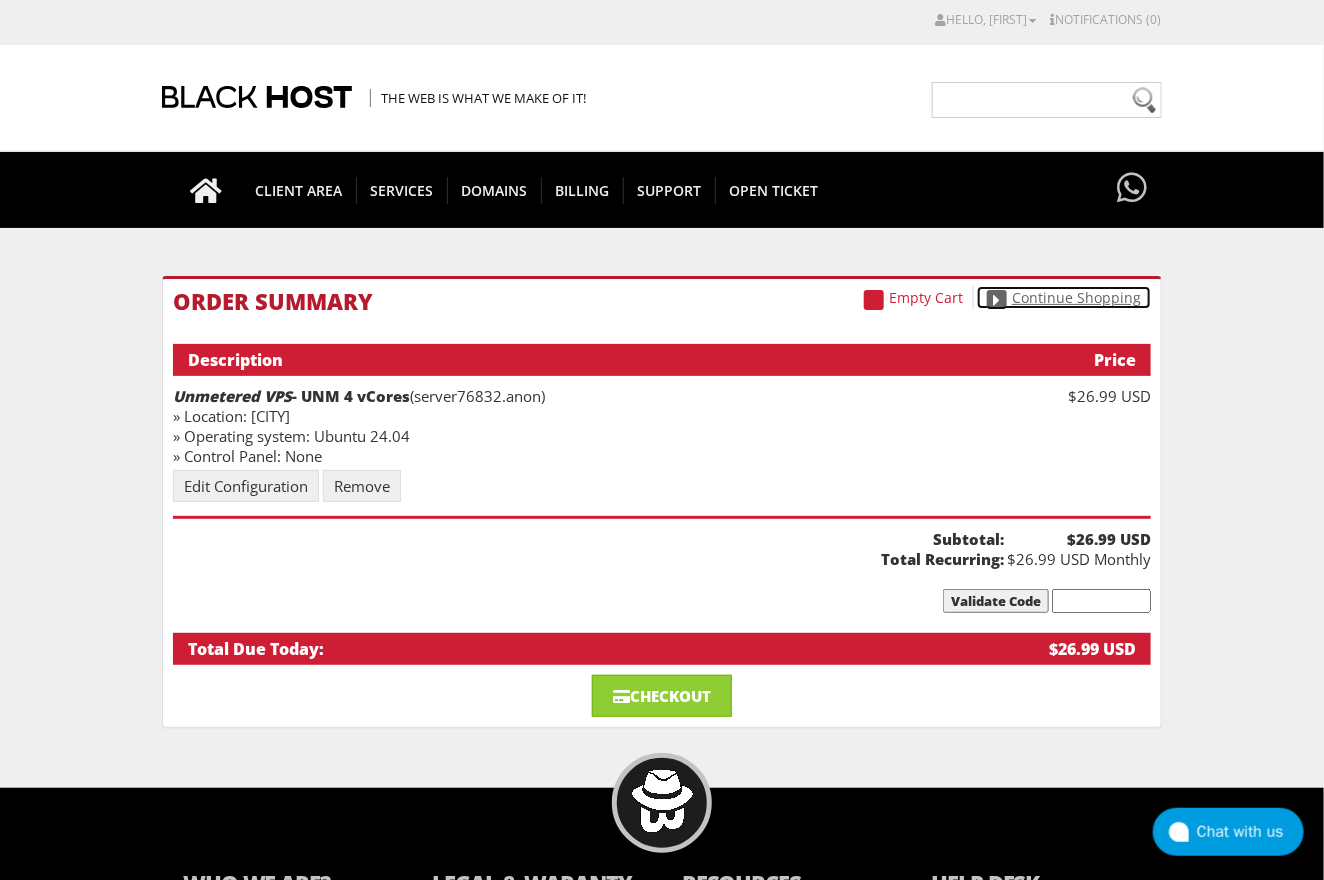click on "Continue Shopping" at bounding box center (1064, 297) 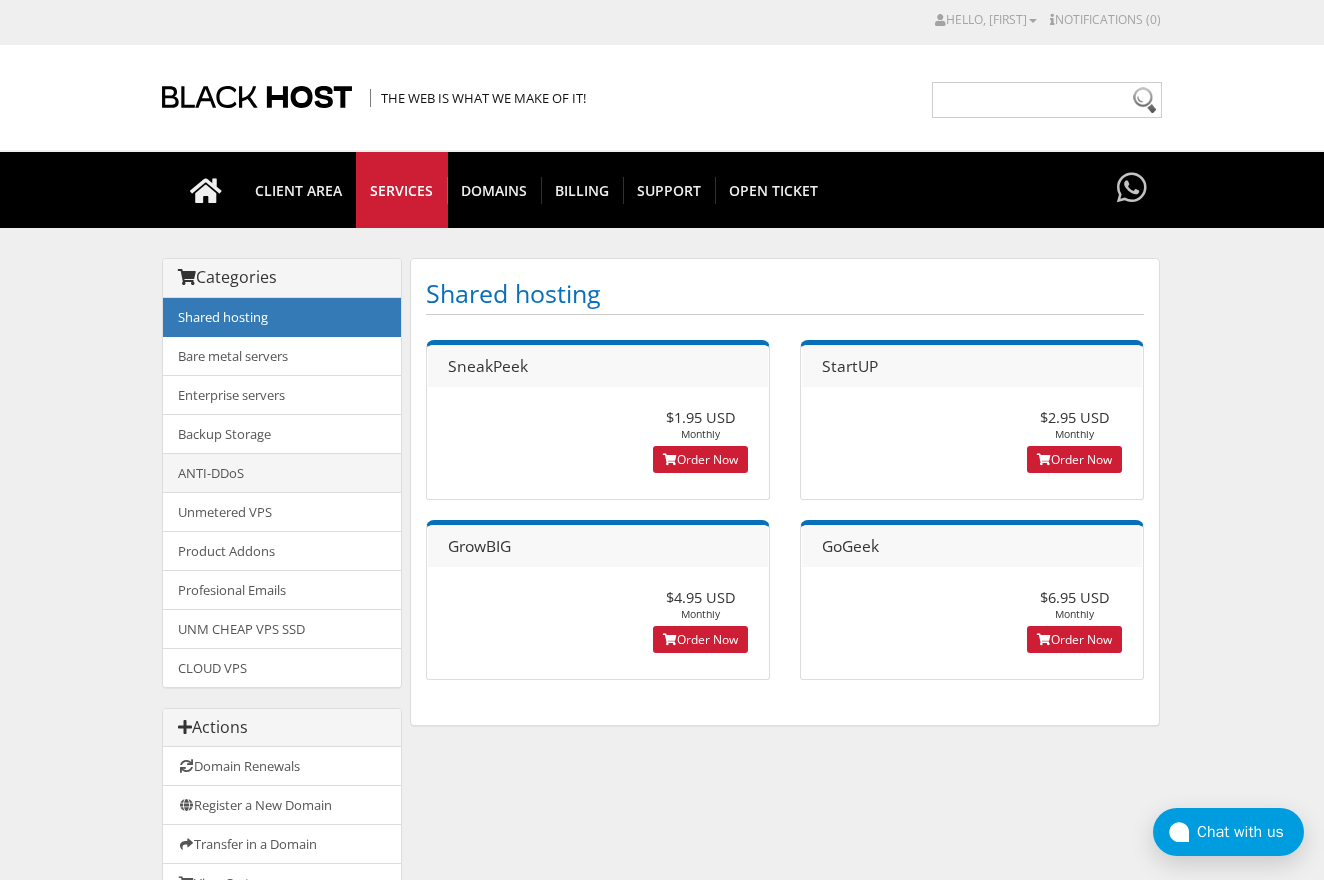 scroll, scrollTop: 0, scrollLeft: 0, axis: both 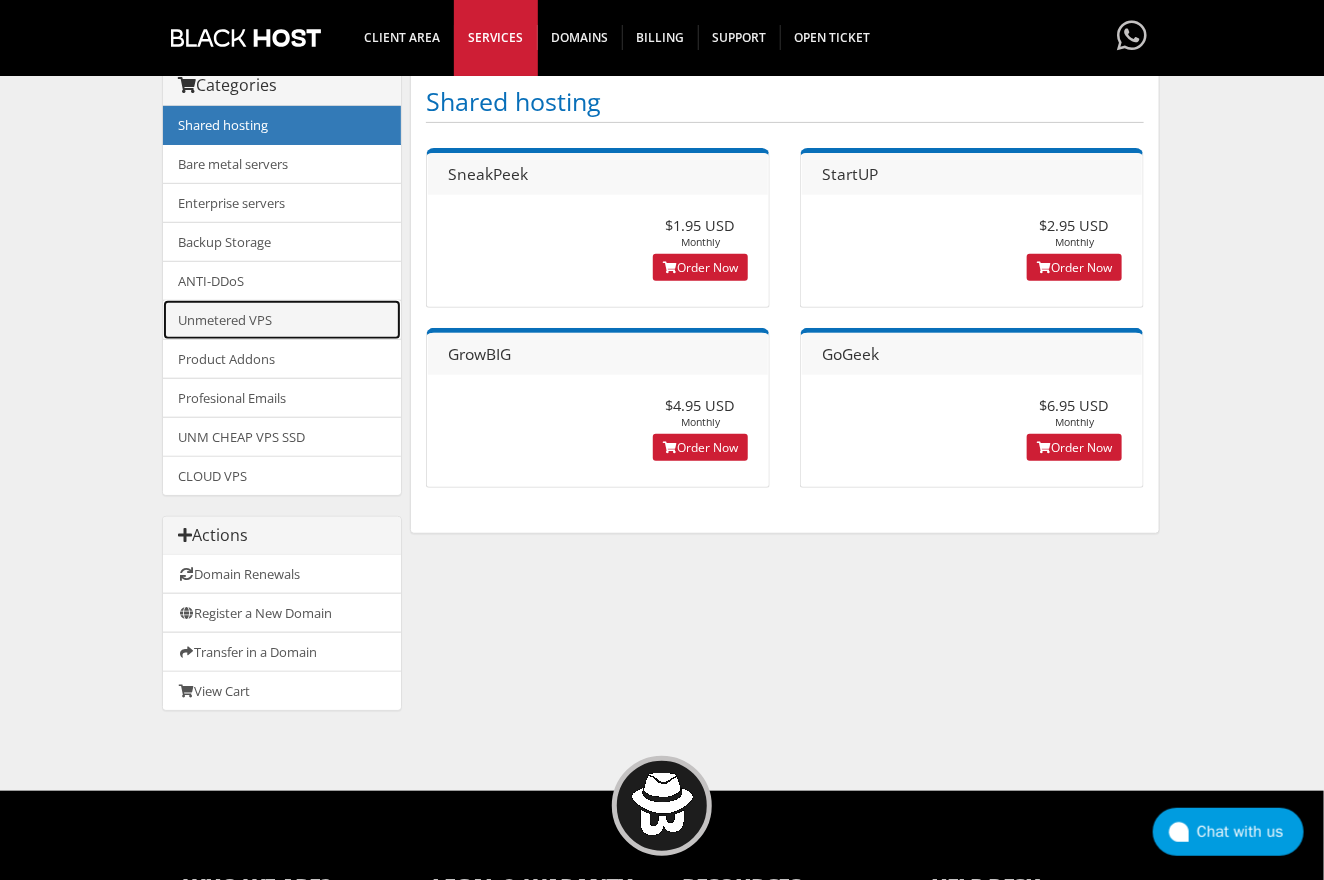click on "Unmetered VPS" at bounding box center [282, 320] 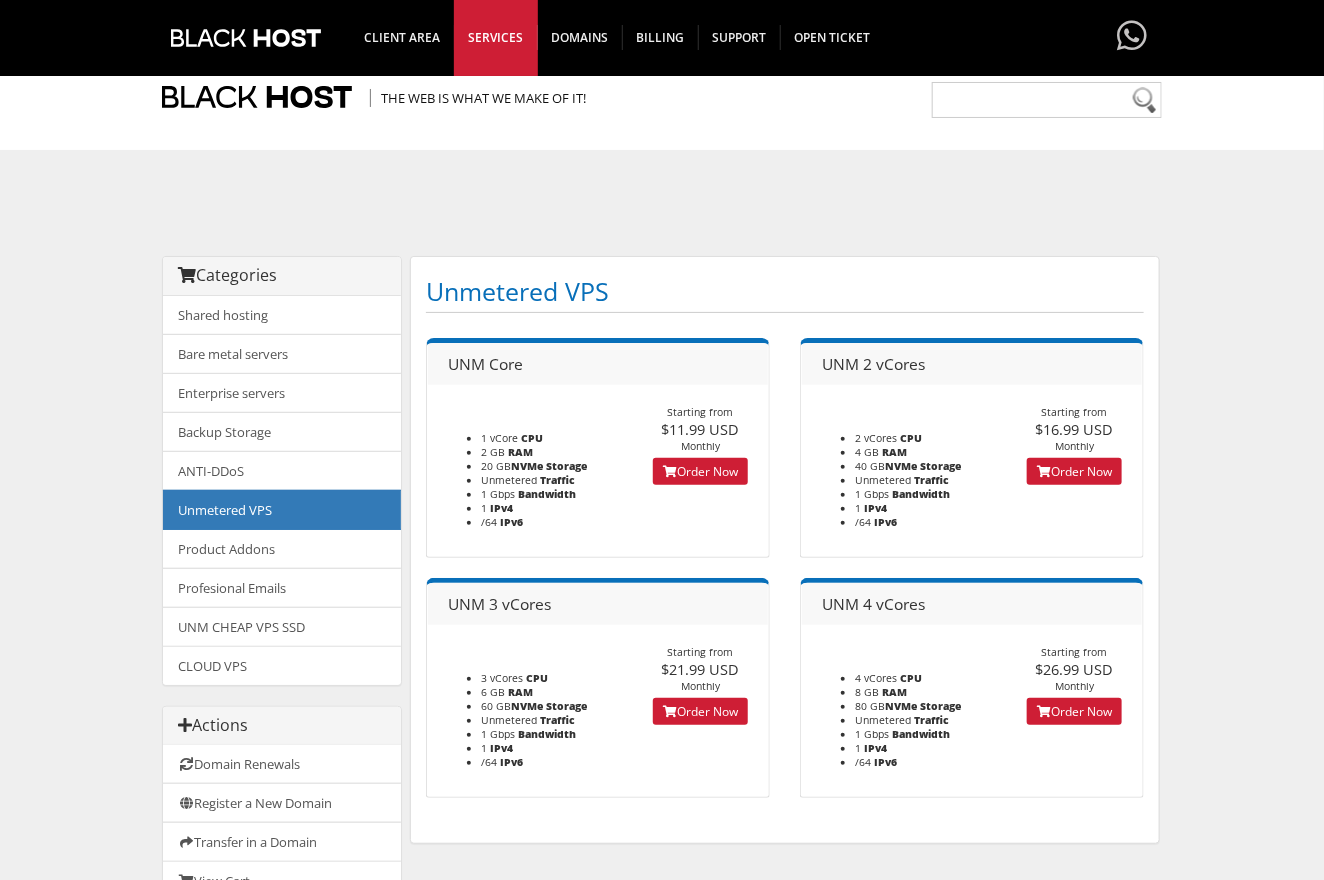 scroll, scrollTop: 285, scrollLeft: 0, axis: vertical 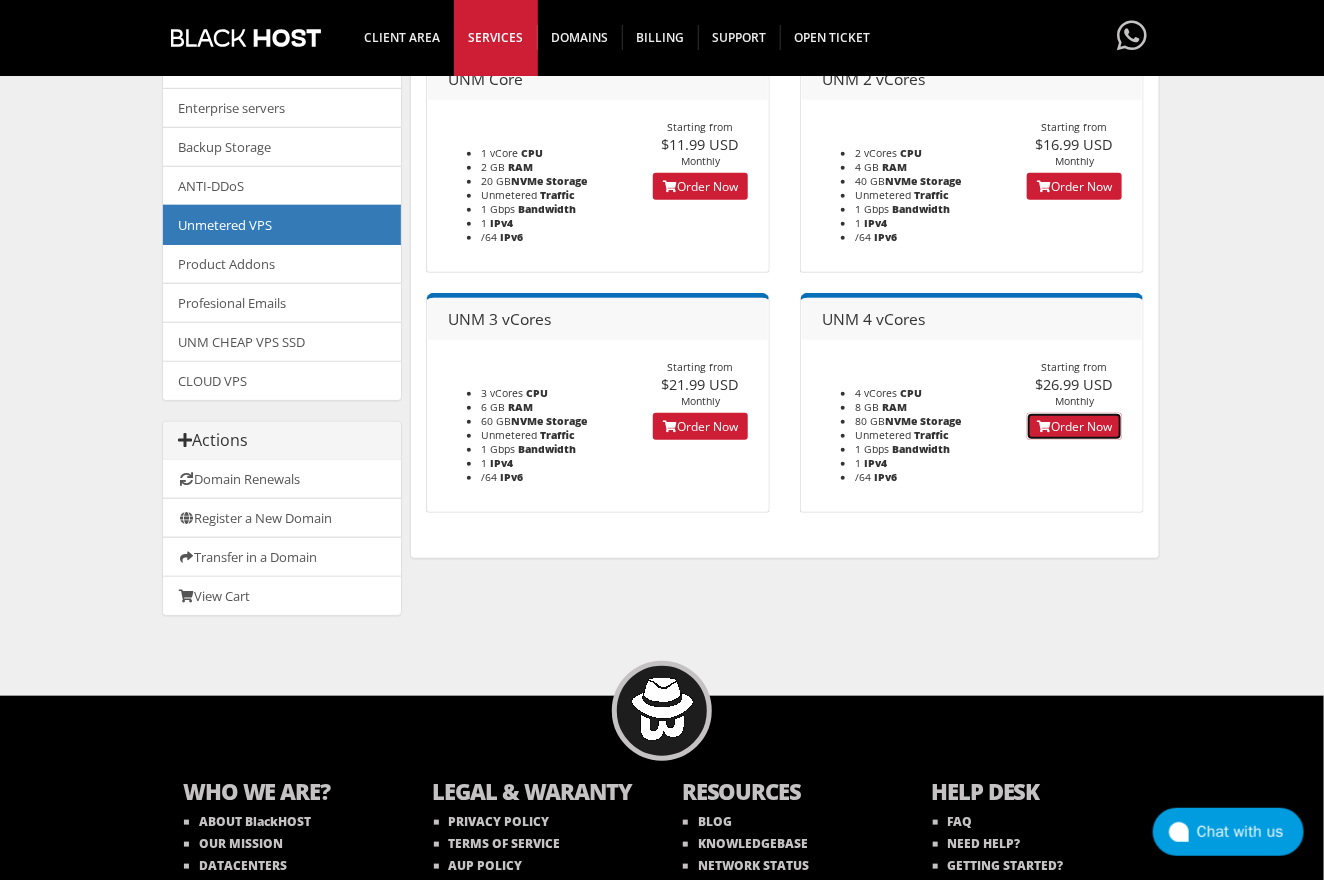 click on "Order Now" at bounding box center (1074, 426) 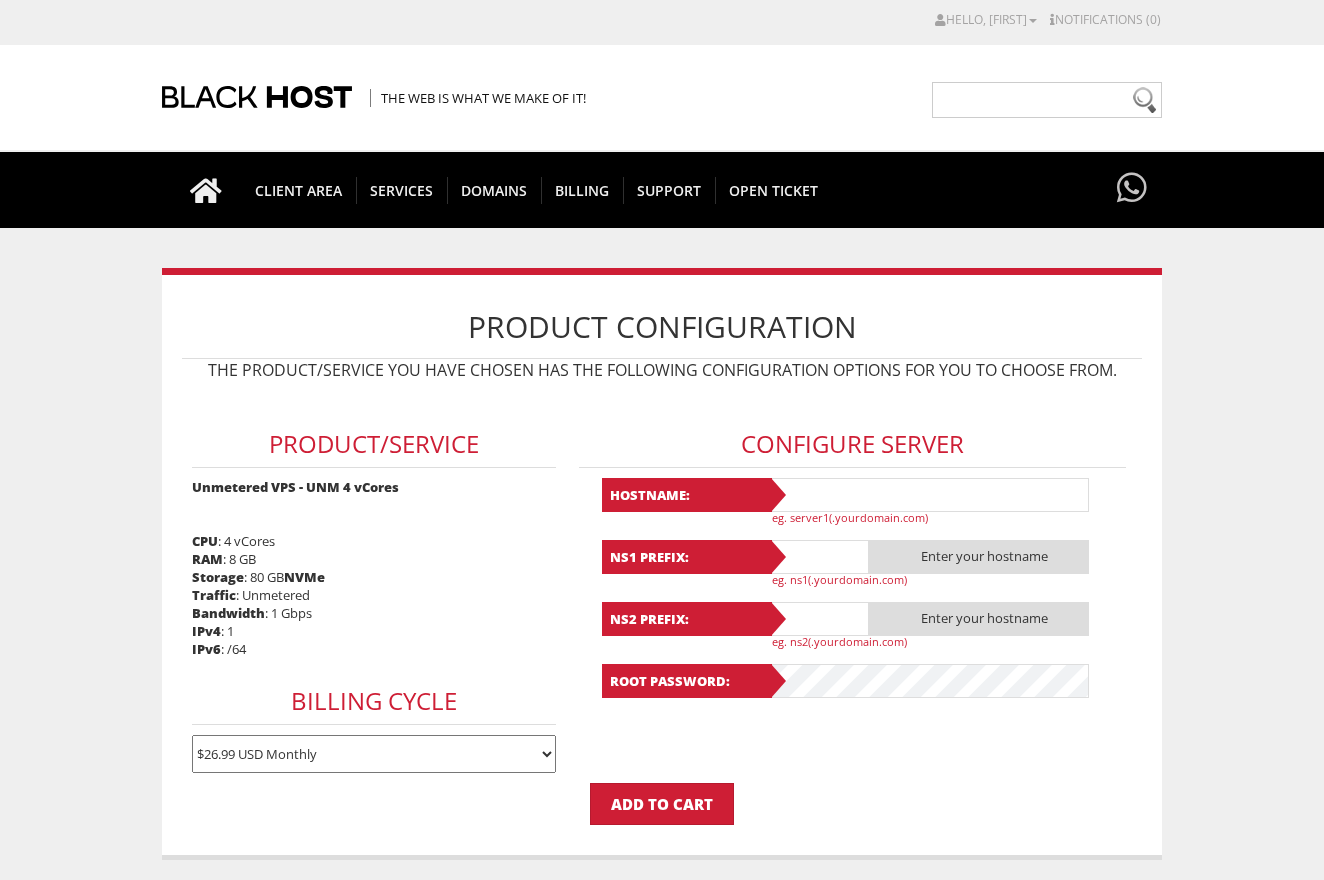 scroll, scrollTop: 0, scrollLeft: 0, axis: both 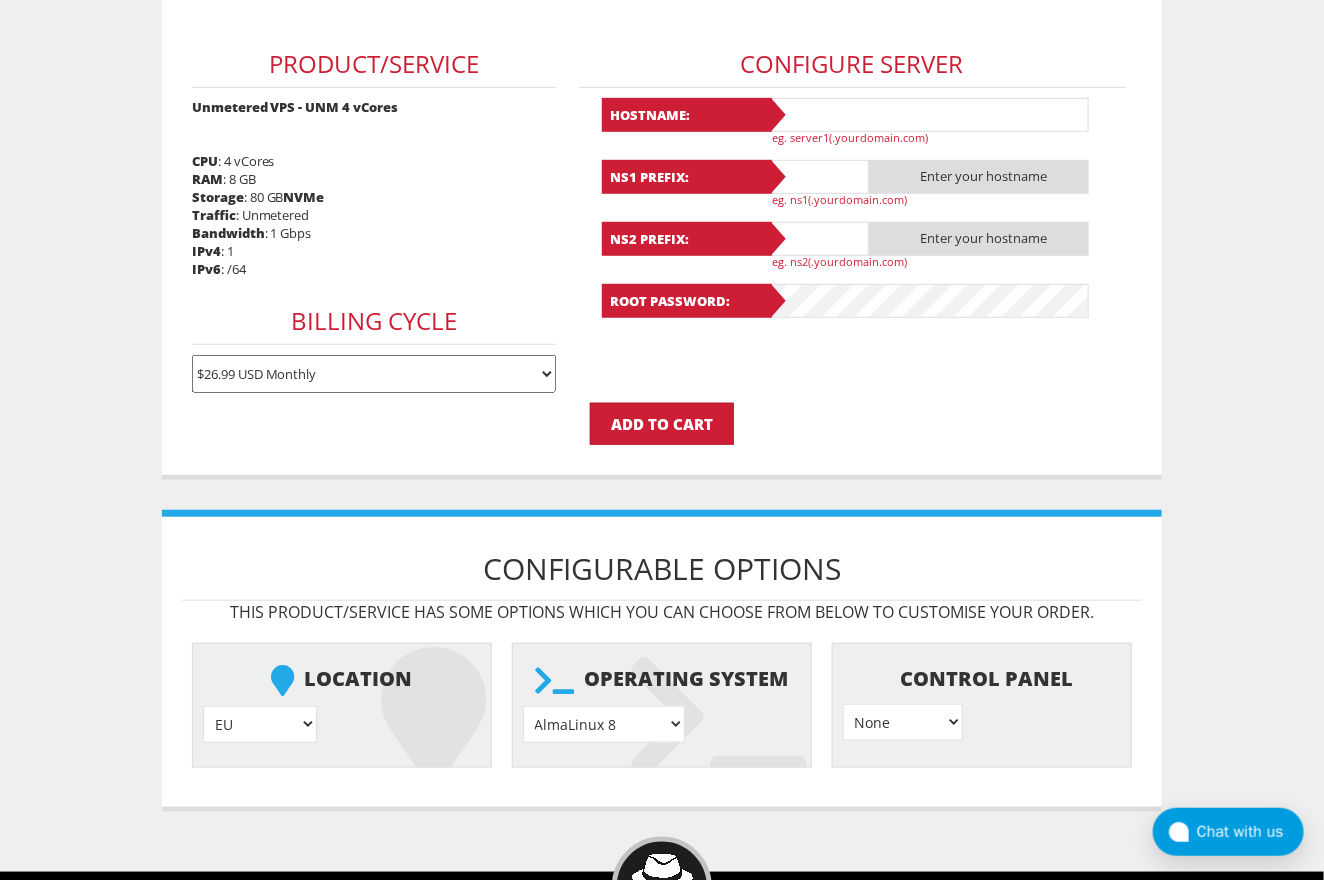 type on "fererorohin4us@gmx.us" 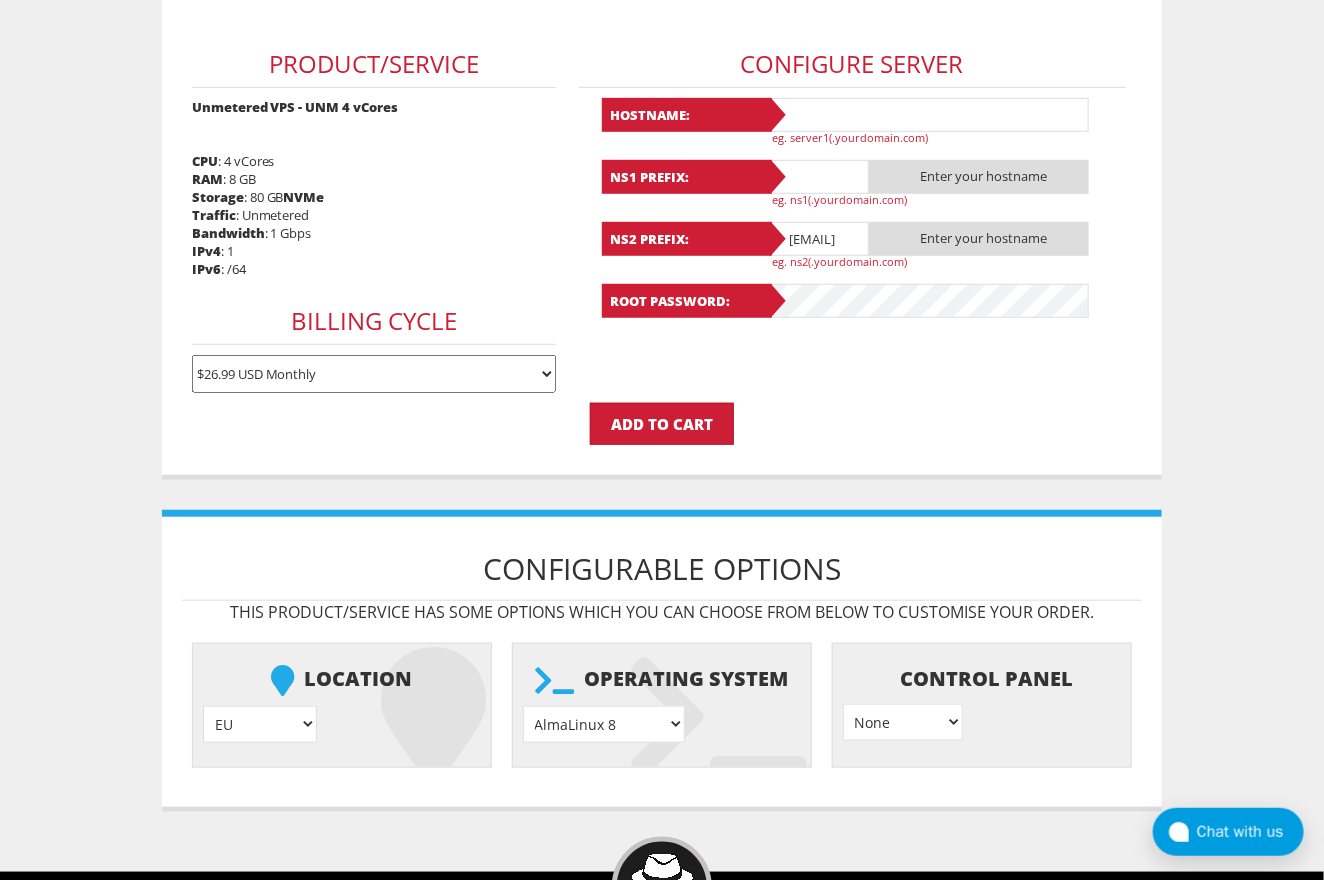 click at bounding box center (929, 115) 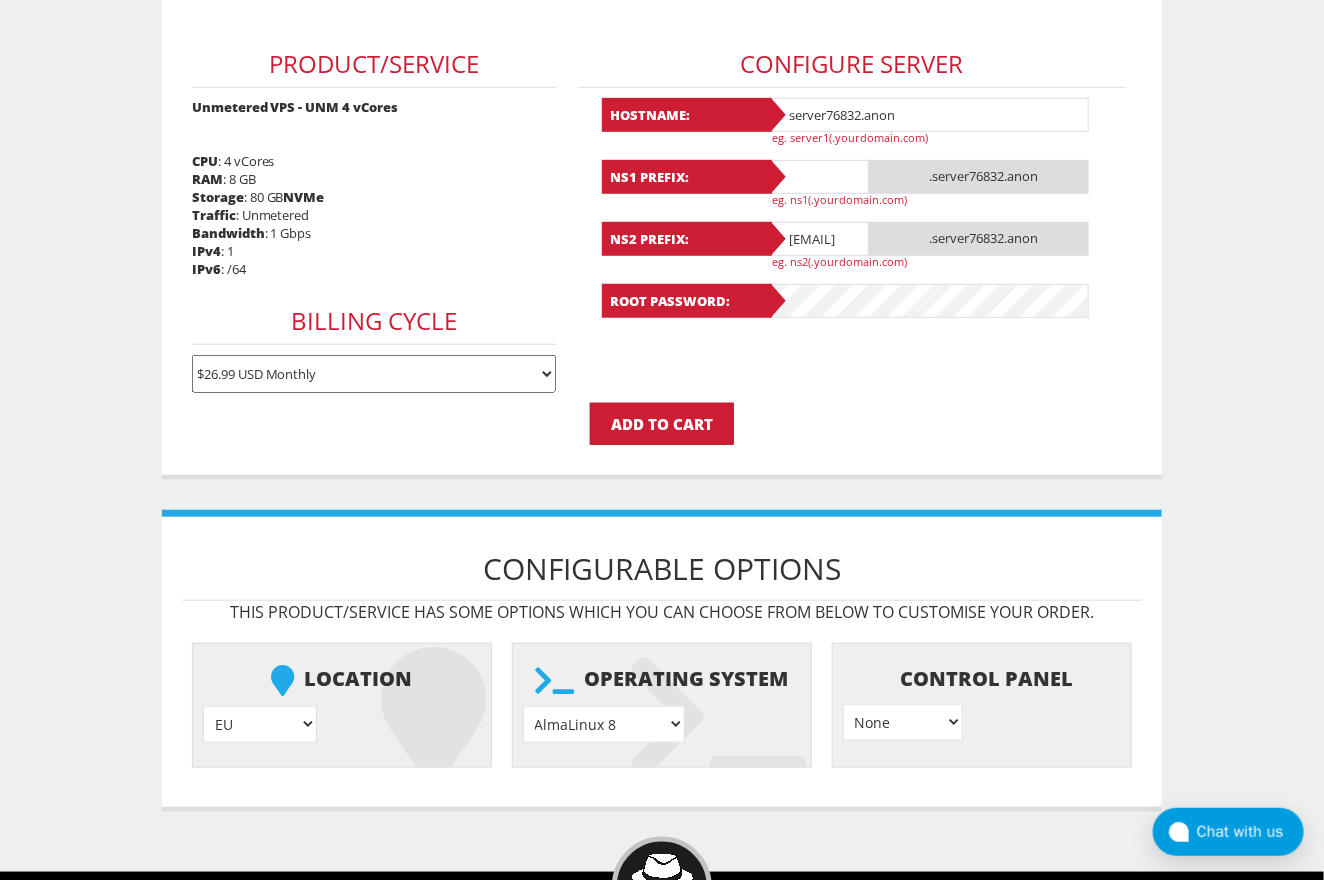 drag, startPoint x: 859, startPoint y: 113, endPoint x: 845, endPoint y: 113, distance: 14 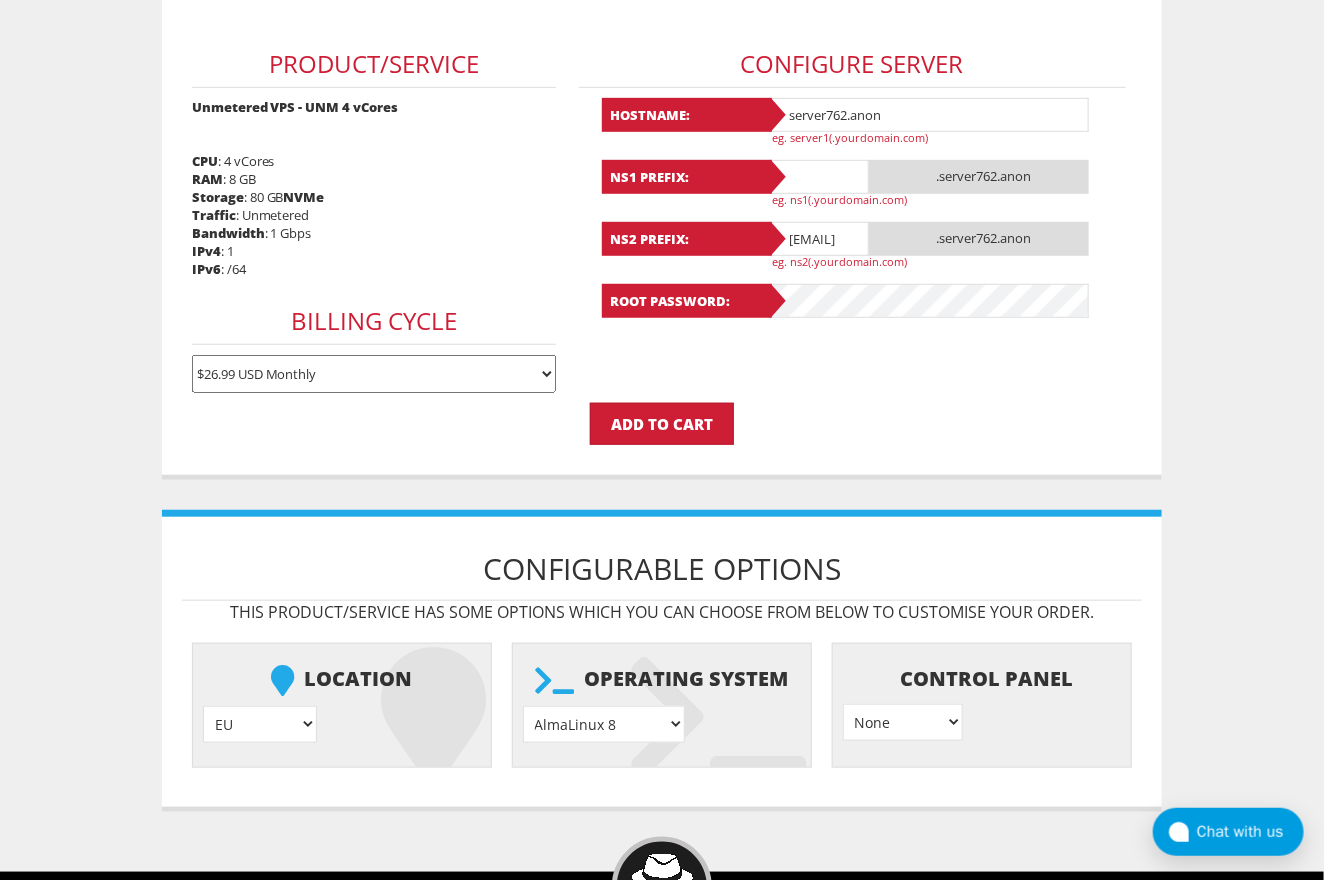 type on "server762.anon" 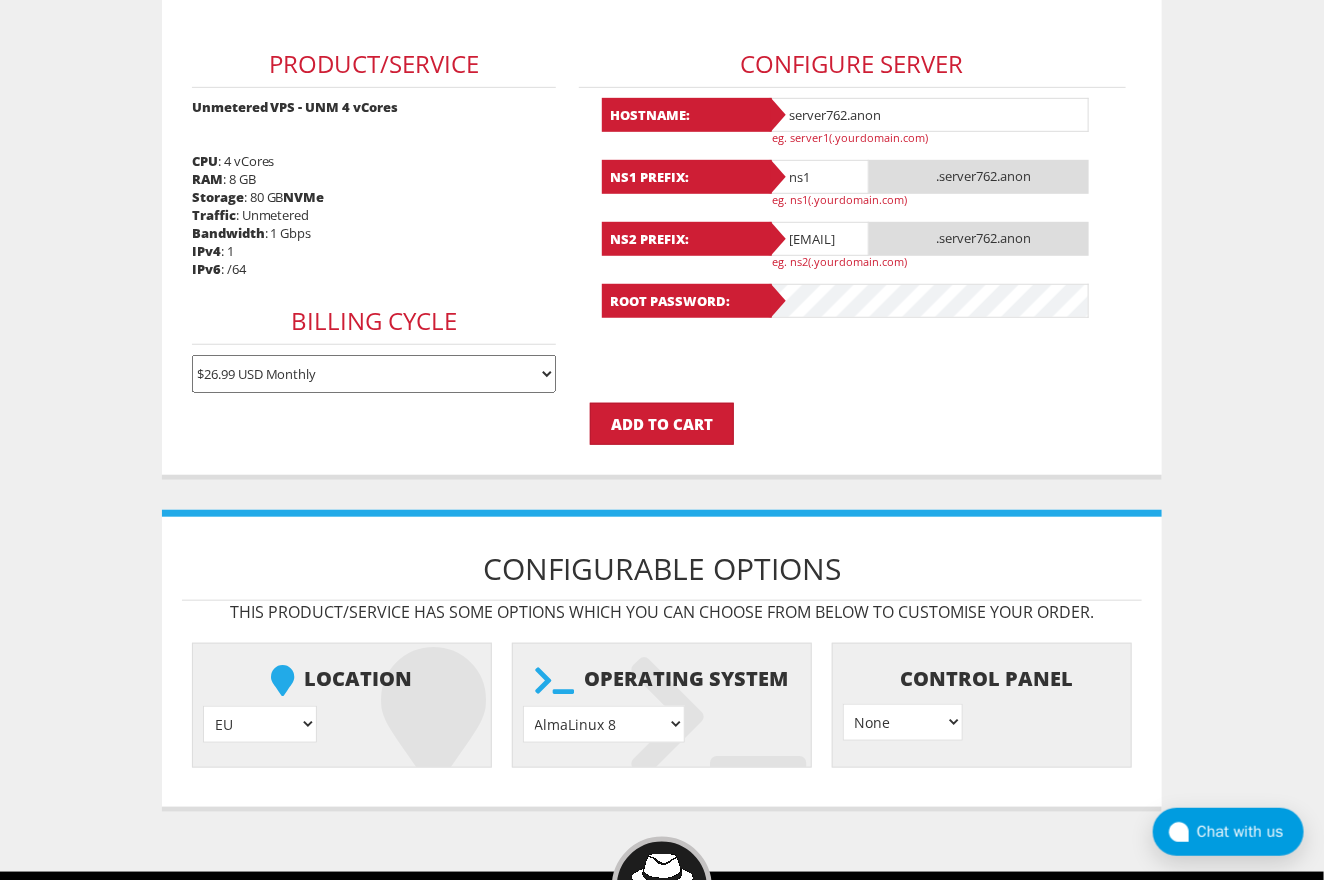 click on "fererorohin4us@gmx.us" at bounding box center [819, 239] 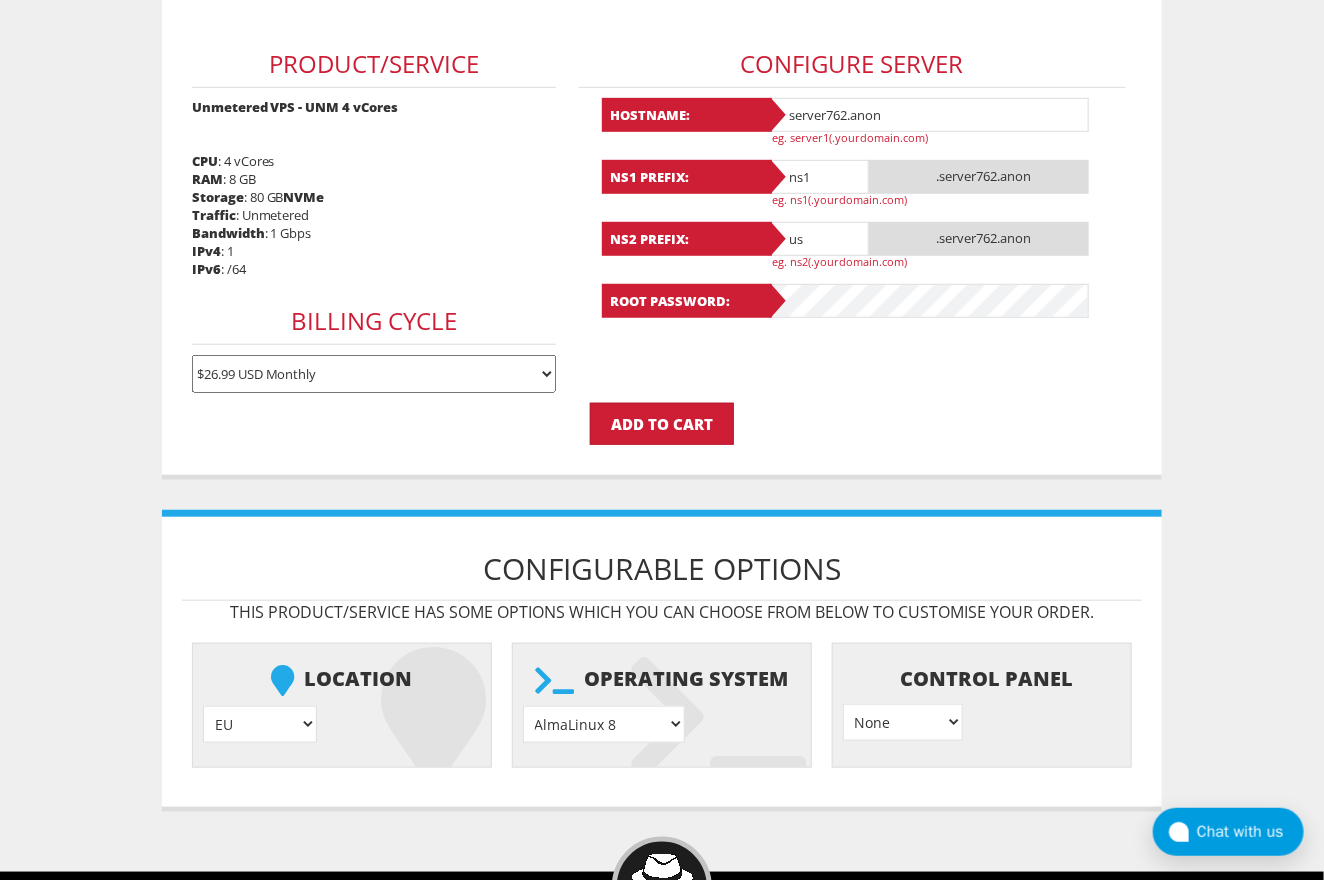 type on "s" 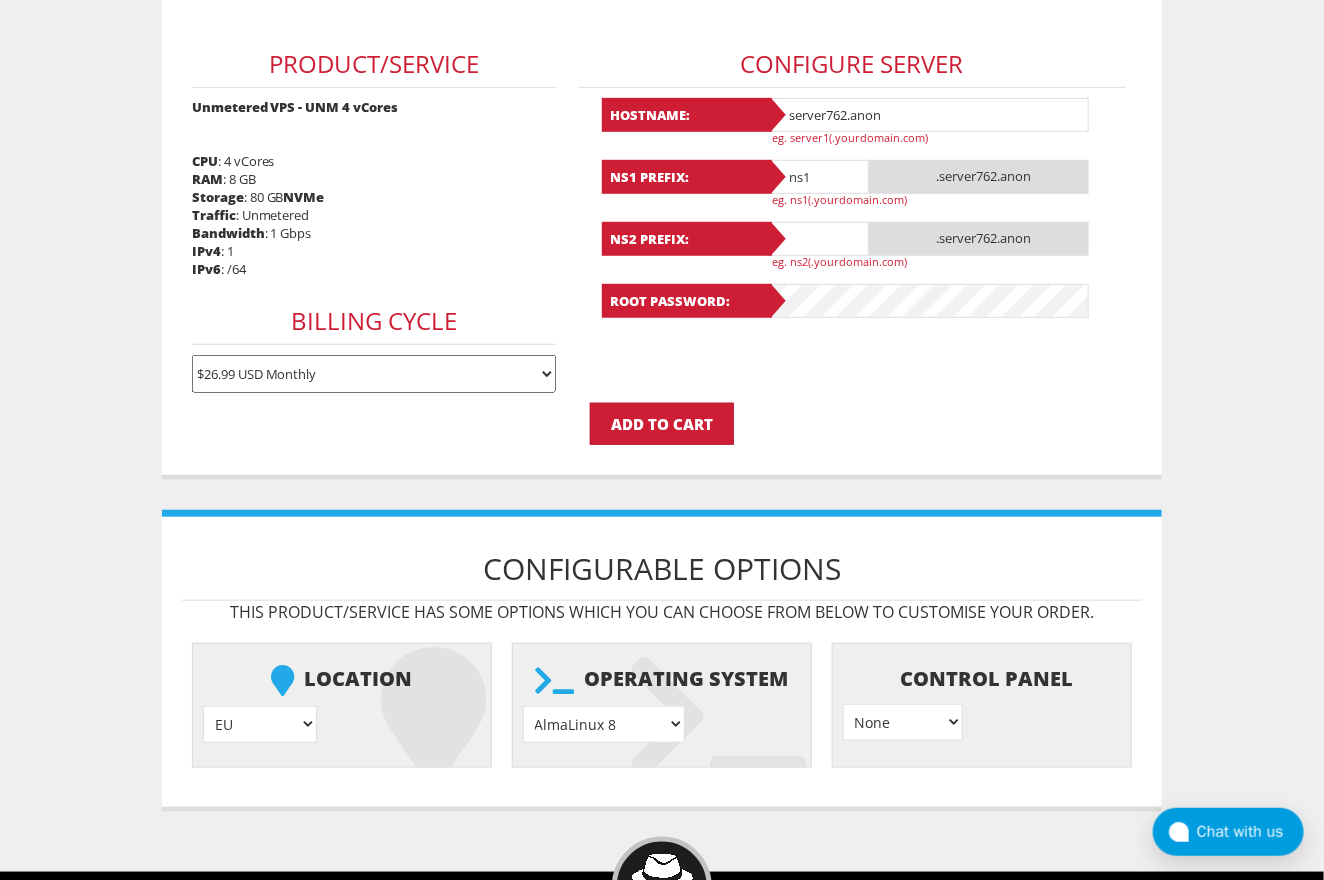 click at bounding box center [819, 239] 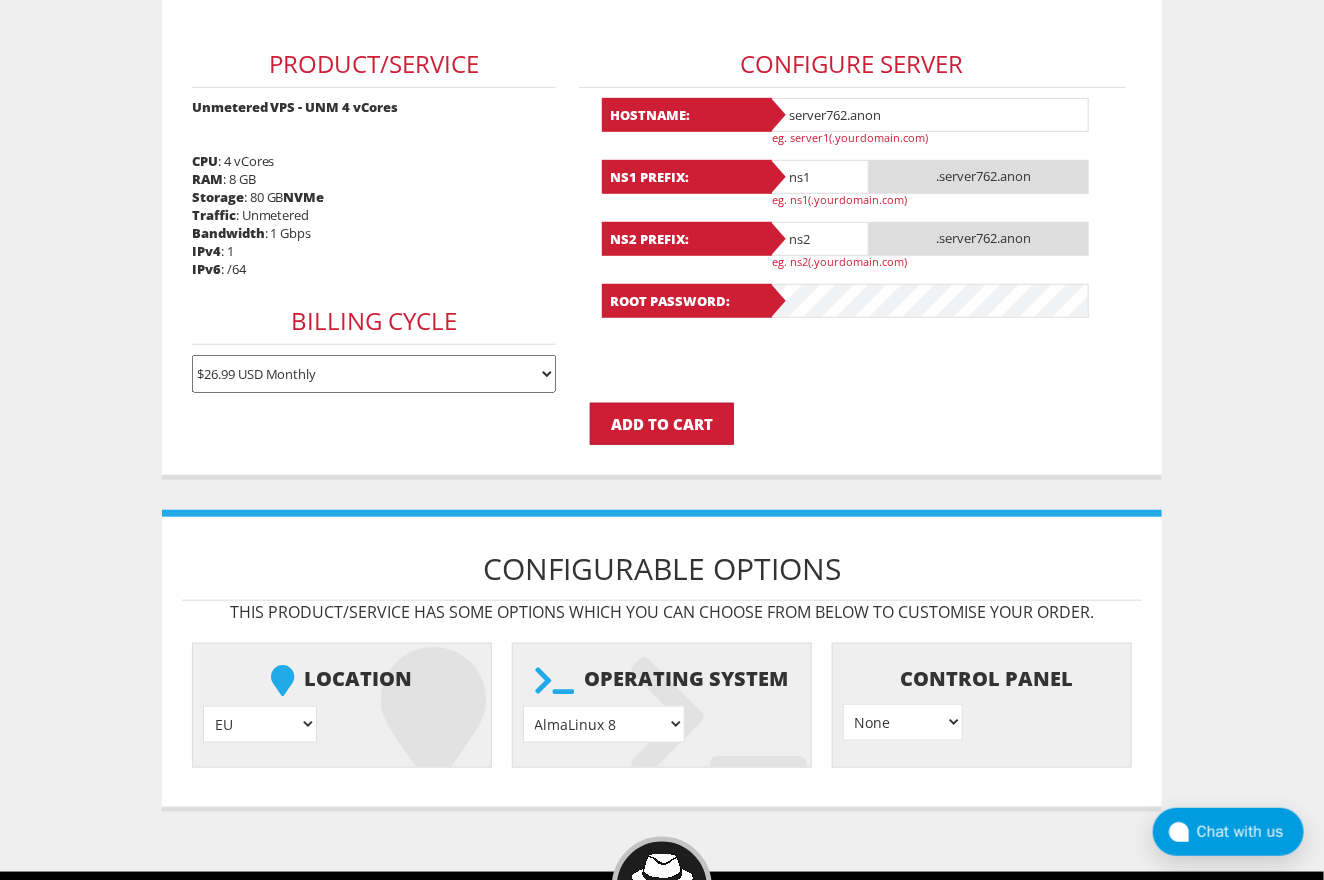 type on "ns2" 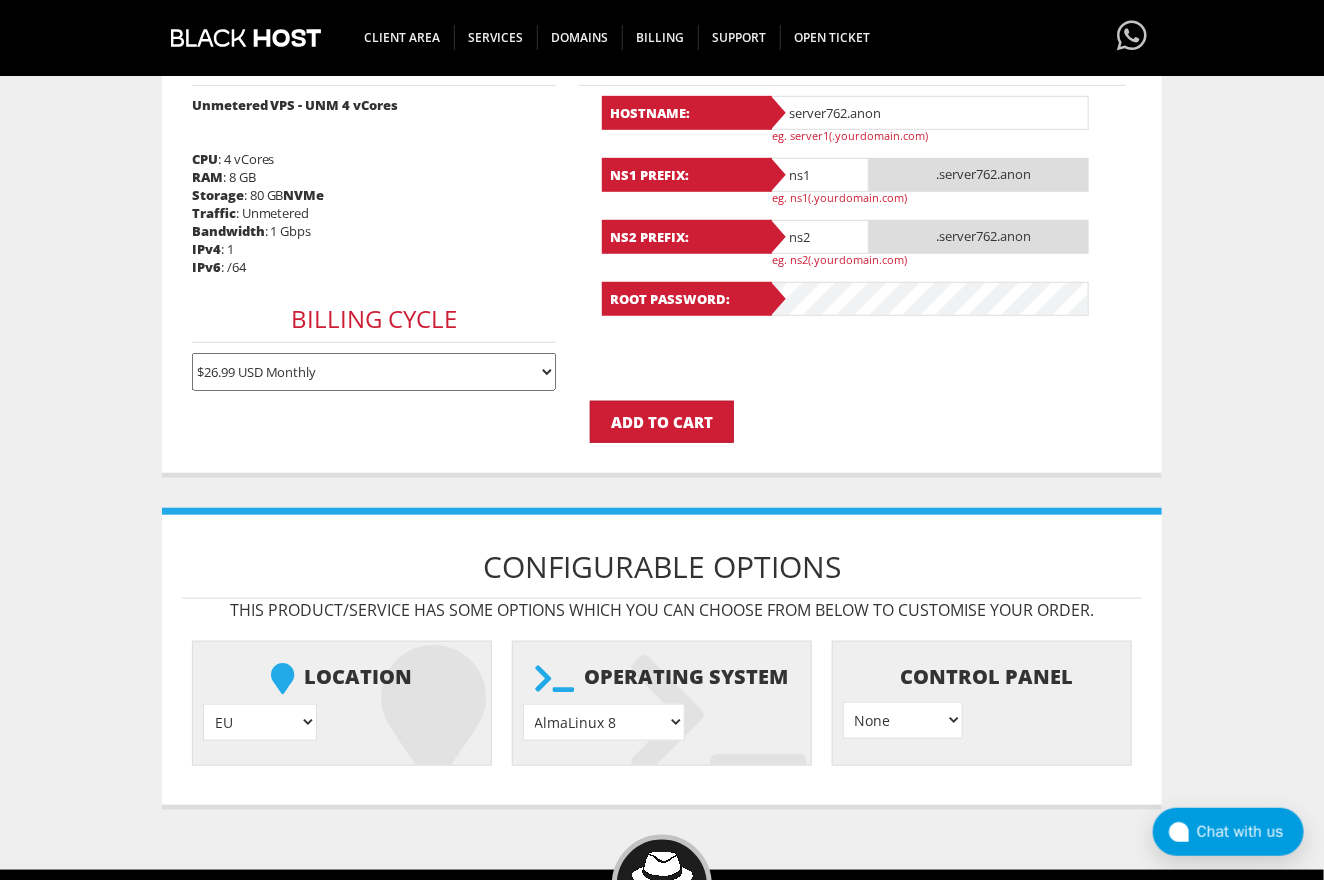 scroll, scrollTop: 655, scrollLeft: 0, axis: vertical 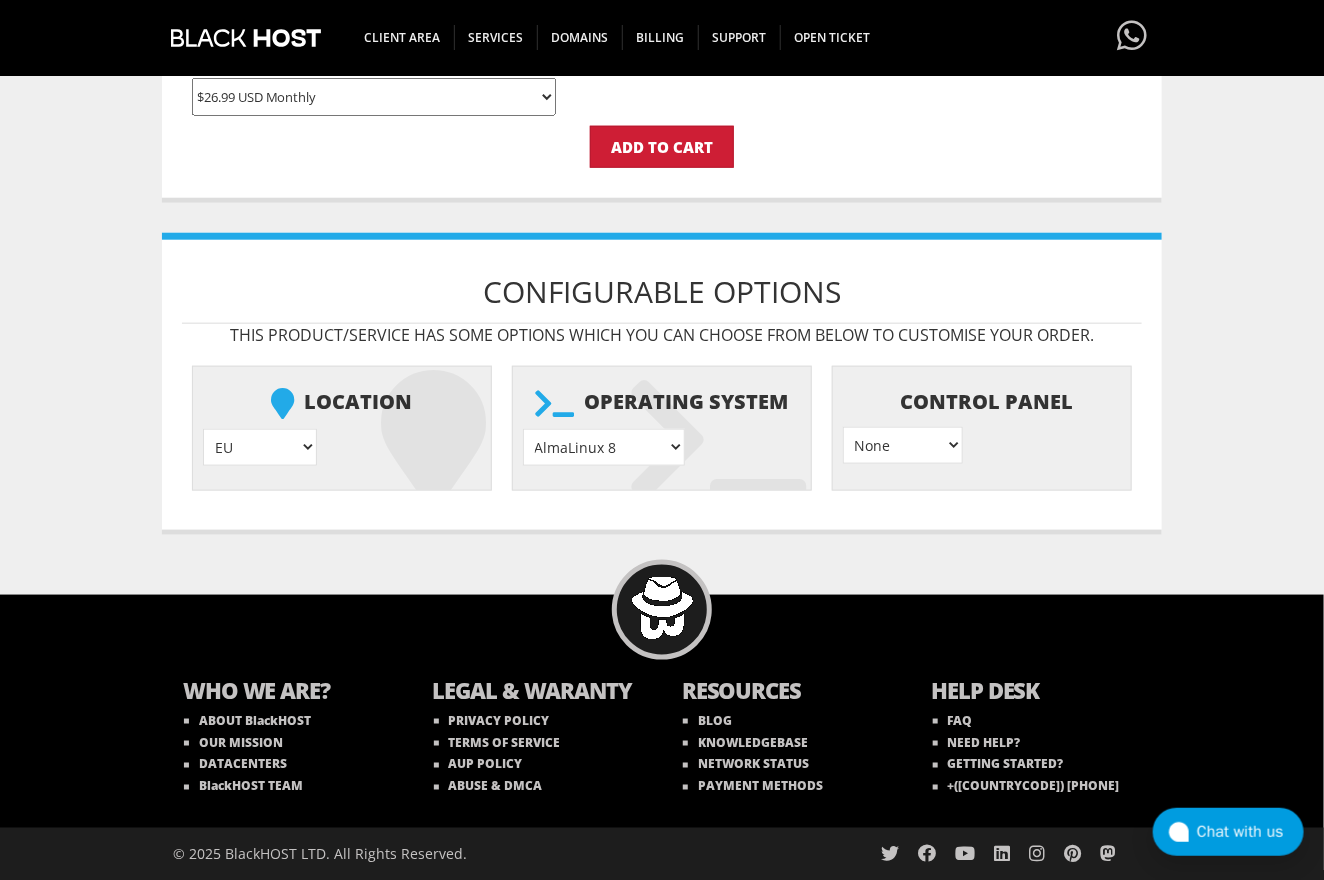 click on "AlmaLinux 8
}
AlmaLinux 9
}
AlmaLinux 10
}
Rocky Linux 8
}
Rocky Linux 9
}
CentOS 7
}
CentOS 8 Stream
}
CentOS 9 Stream
}
CentOS 10 Stream
}
Fedora 40 (Server)
}
Debian 10
}
Debian 11
}
Debian 12
}
Ubuntu 20.04
}
Ubuntu 22.04
}
Ubuntu 24.04
}
Alpine Linux 3.13.x
}" at bounding box center [604, 447] 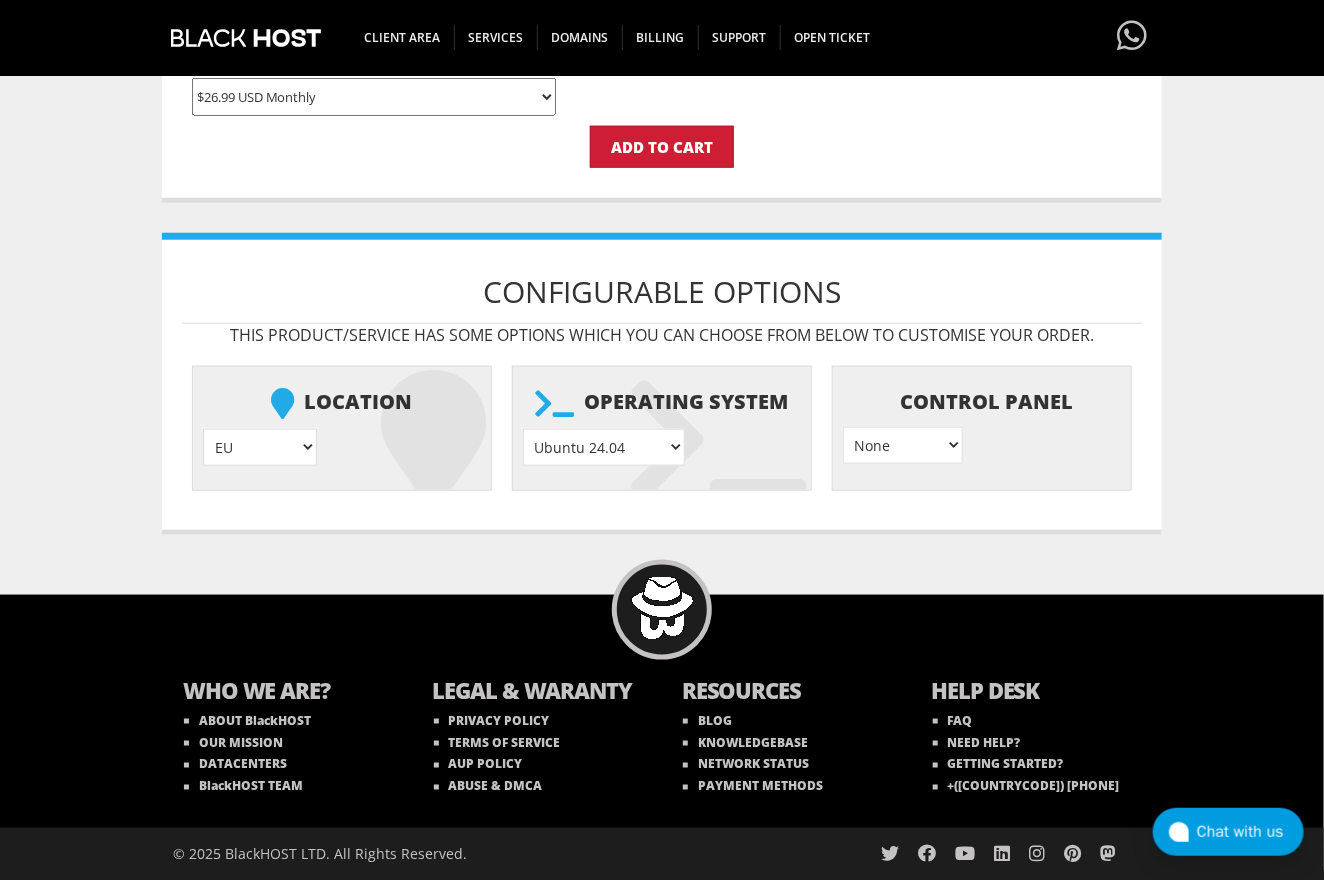 click on "AlmaLinux 8
}
AlmaLinux 9
}
AlmaLinux 10
}
Rocky Linux 8
}
Rocky Linux 9
}
CentOS 7
}
CentOS 8 Stream
}
CentOS 9 Stream
}
CentOS 10 Stream
}
Fedora 40 (Server)
}
Debian 10
}
Debian 11
}
Debian 12
}
Ubuntu 20.04
}
Ubuntu 22.04
}
Ubuntu 24.04
}
Alpine Linux 3.13.x
}" at bounding box center (604, 447) 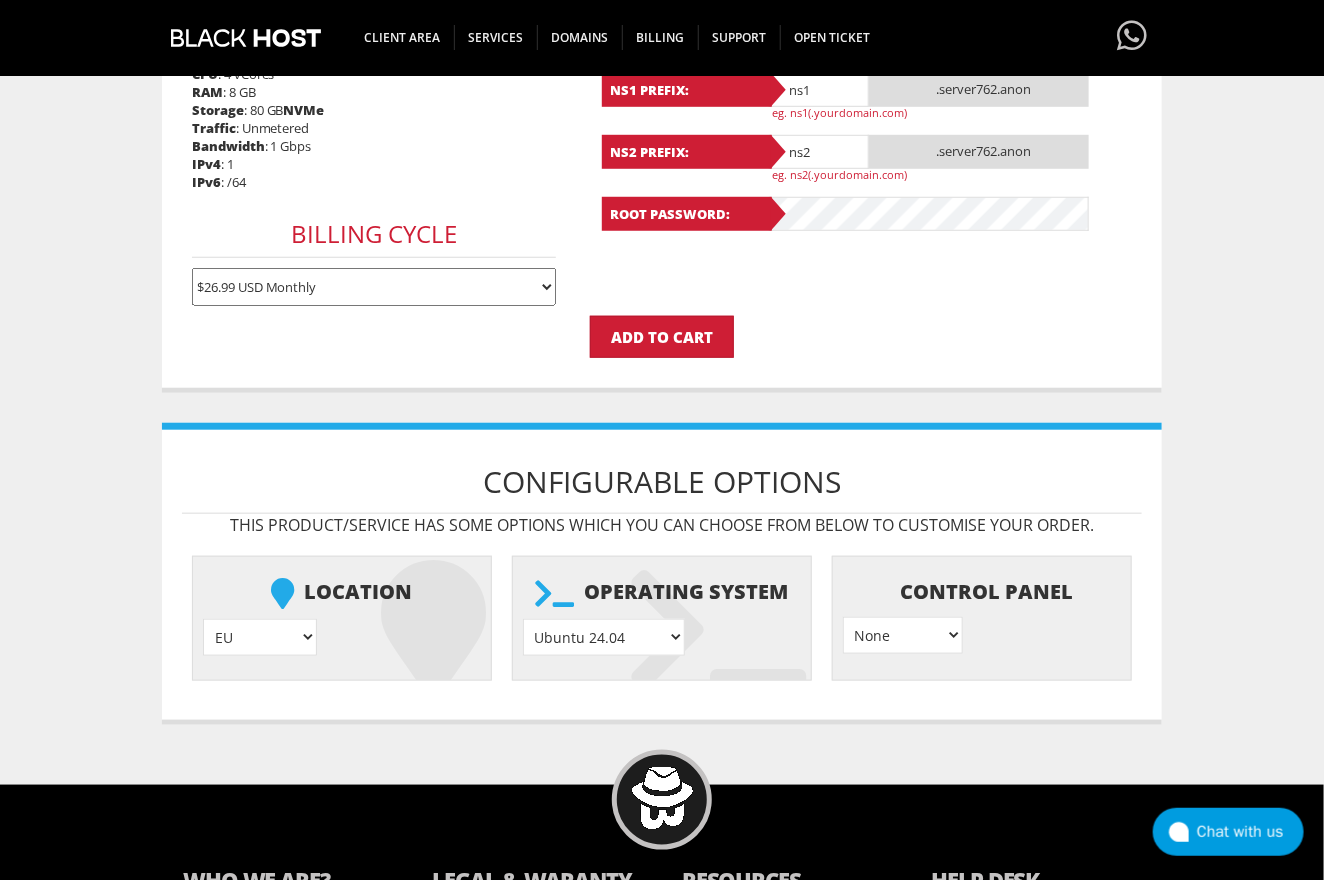 scroll, scrollTop: 655, scrollLeft: 0, axis: vertical 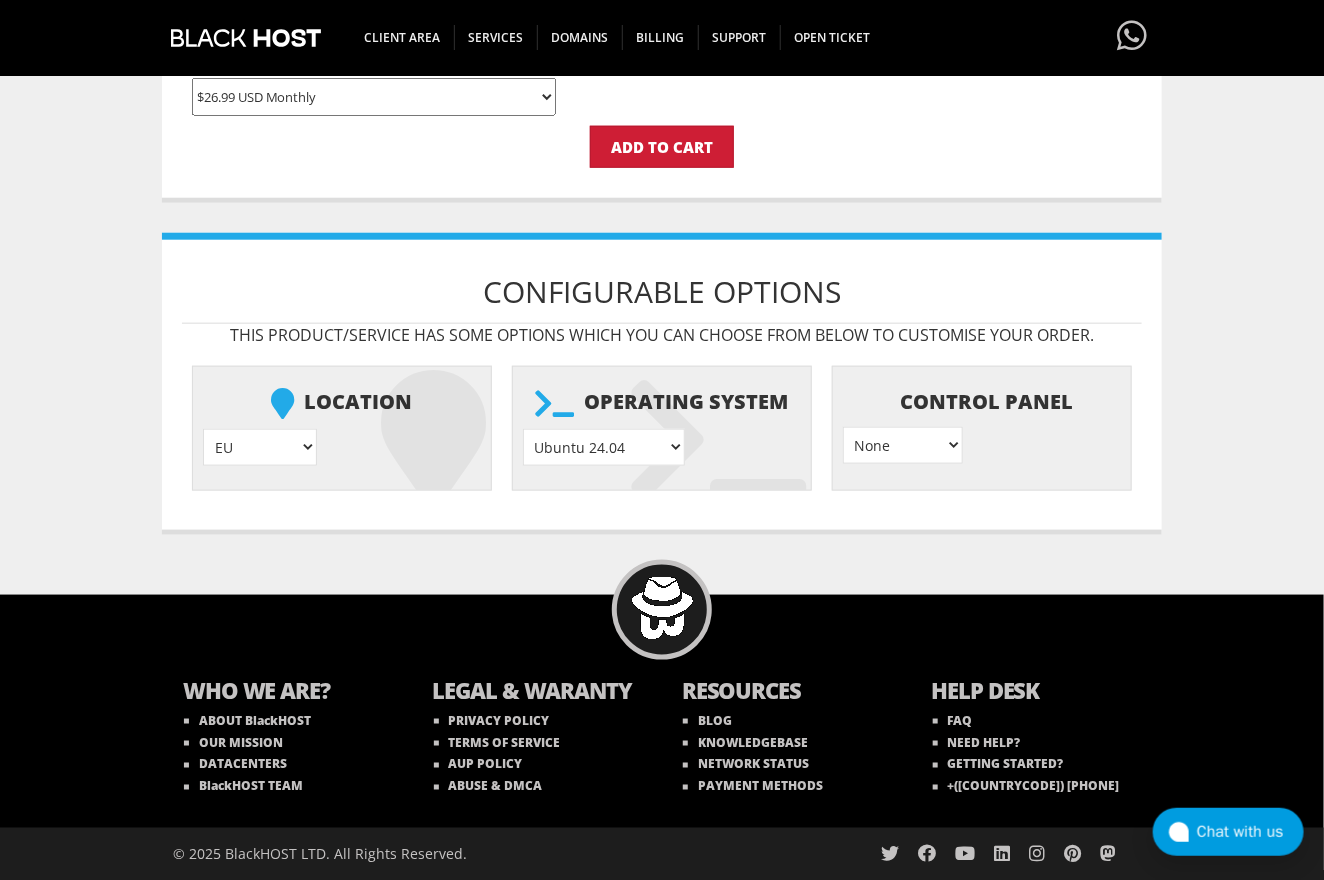 click on "EU
}
USA
}
London
}
Amsterdam
}
Vienna
}
Chicago
}" at bounding box center (260, 447) 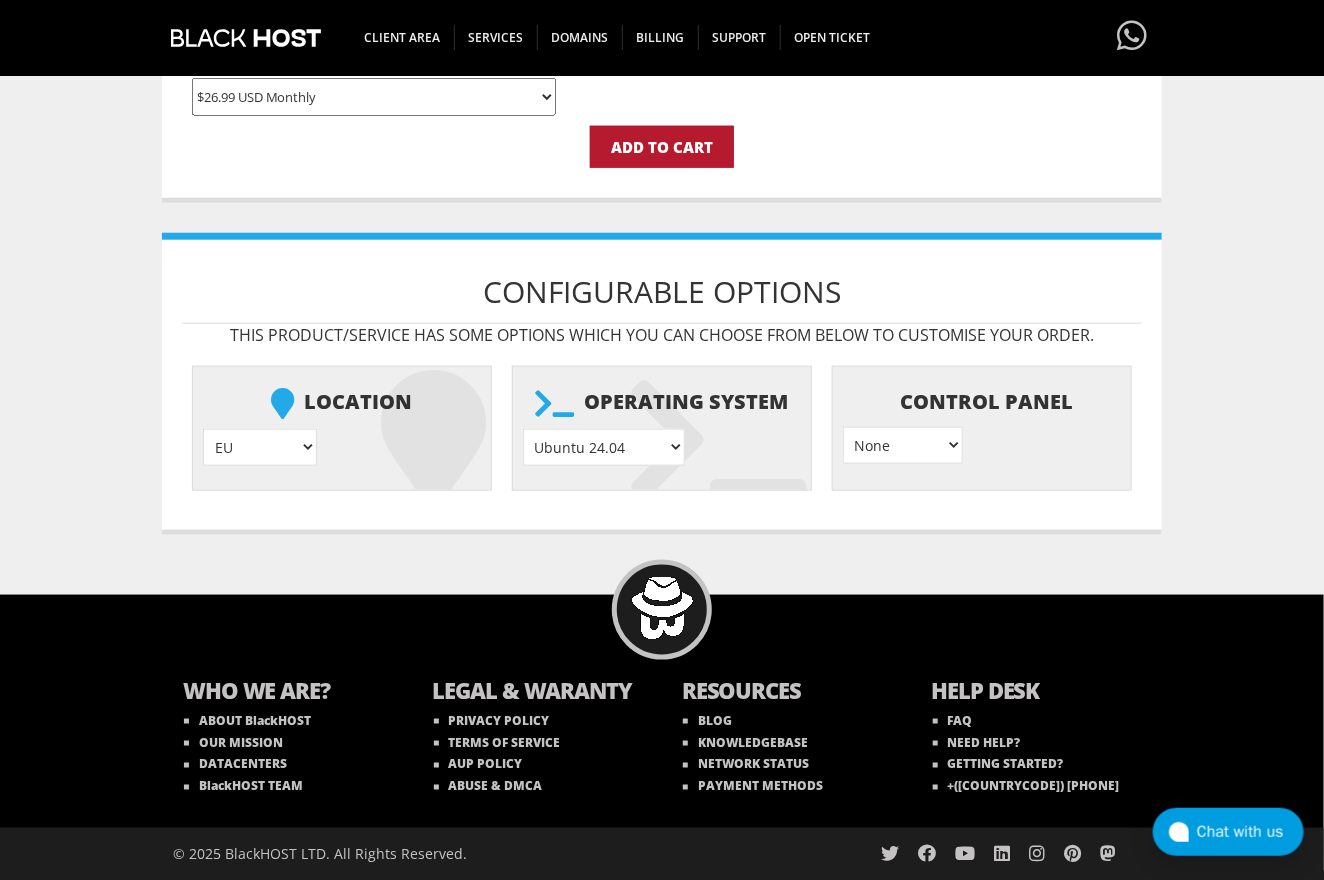 click on "Add to Cart" at bounding box center (662, 147) 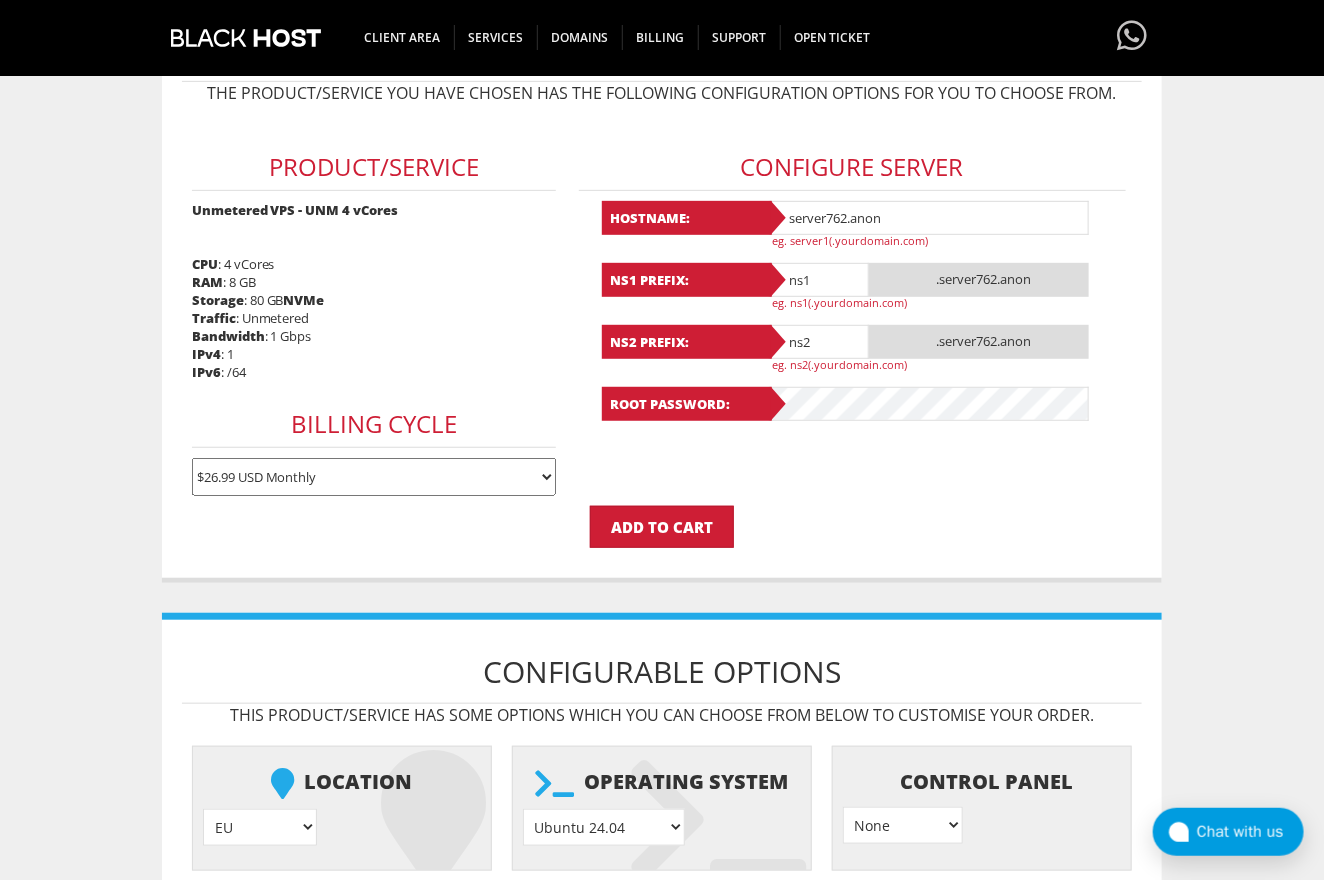 scroll, scrollTop: 180, scrollLeft: 0, axis: vertical 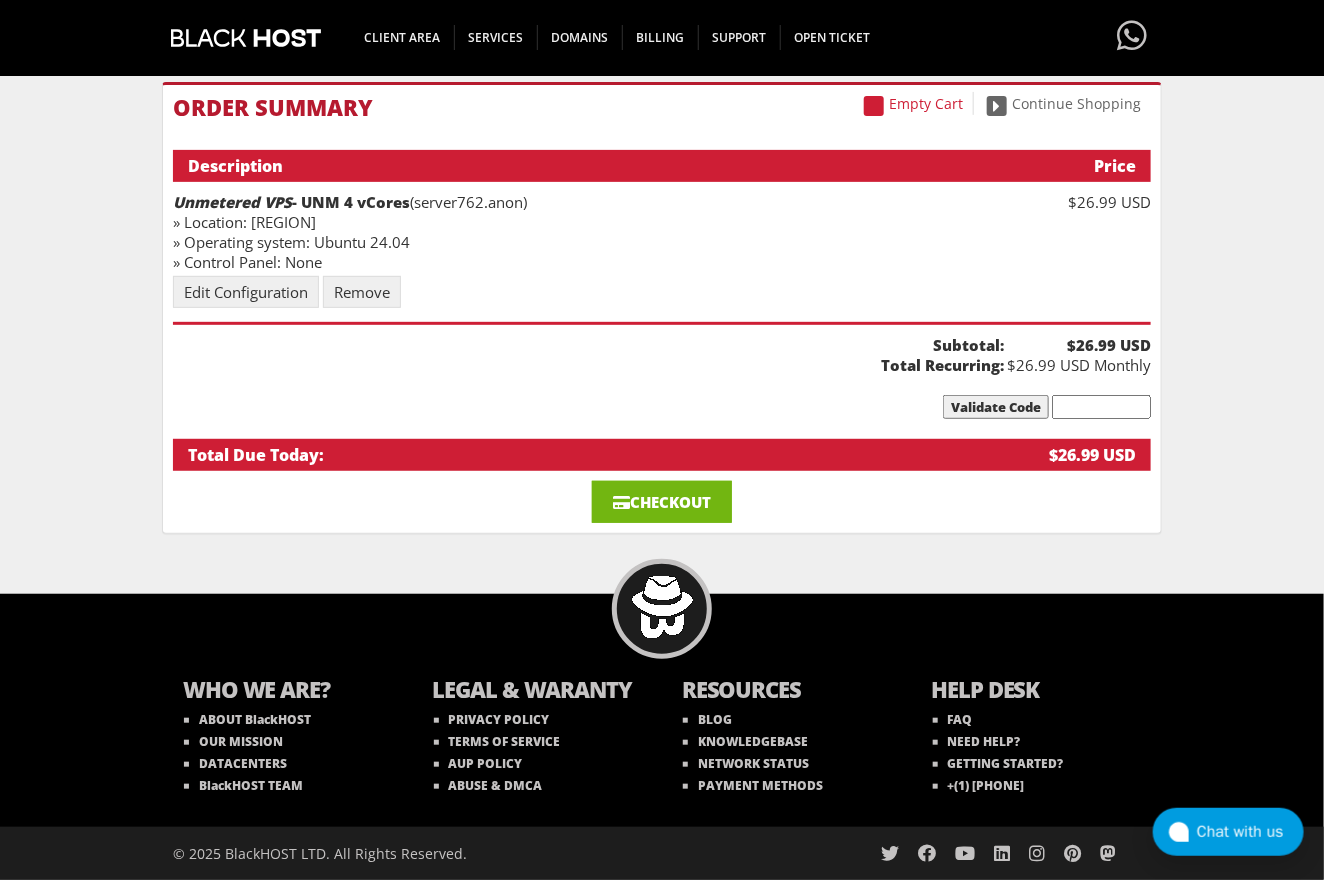 click on "Checkout" at bounding box center [662, 502] 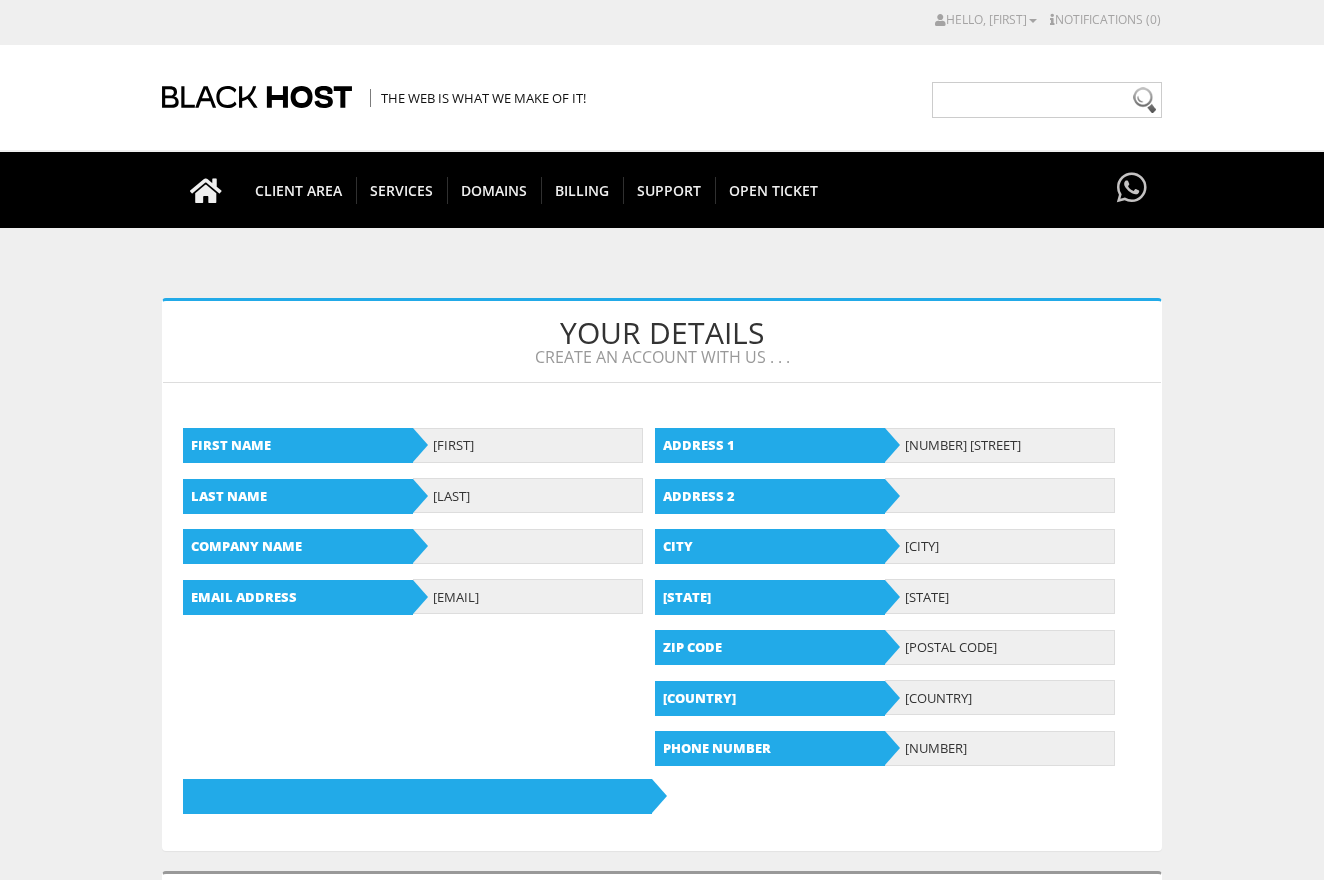scroll, scrollTop: 0, scrollLeft: 0, axis: both 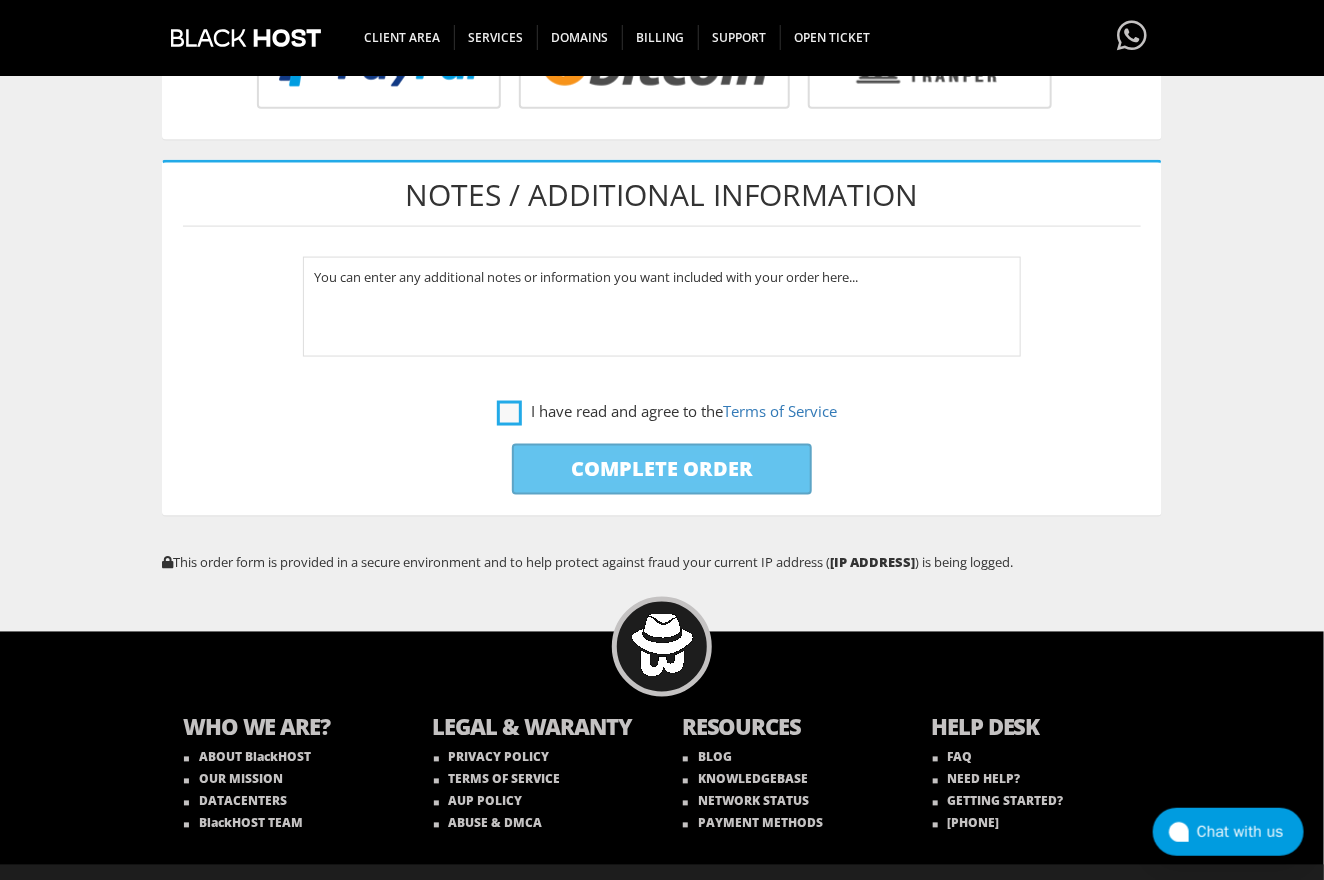 type on "[EMAIL]" 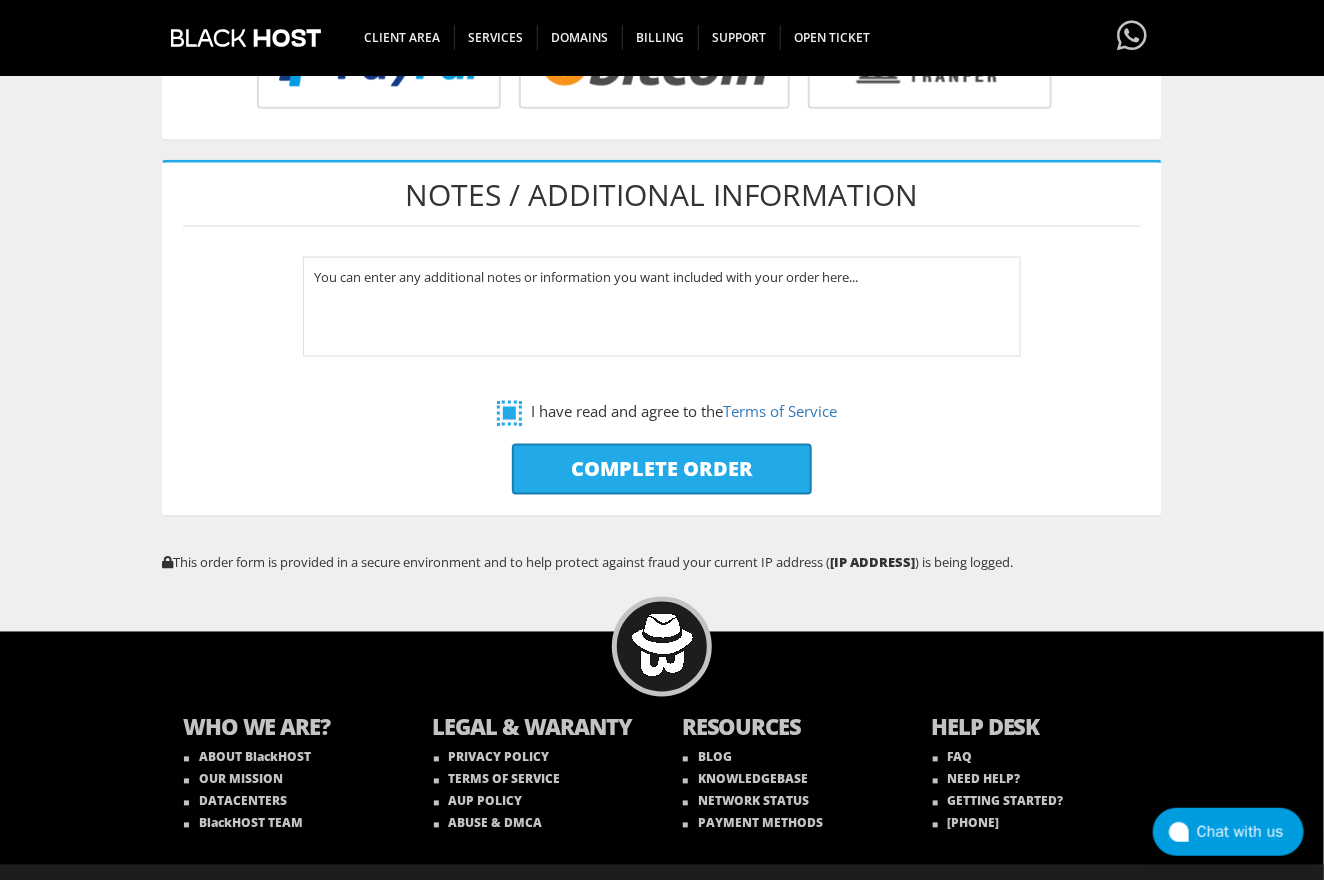 scroll, scrollTop: 760, scrollLeft: 0, axis: vertical 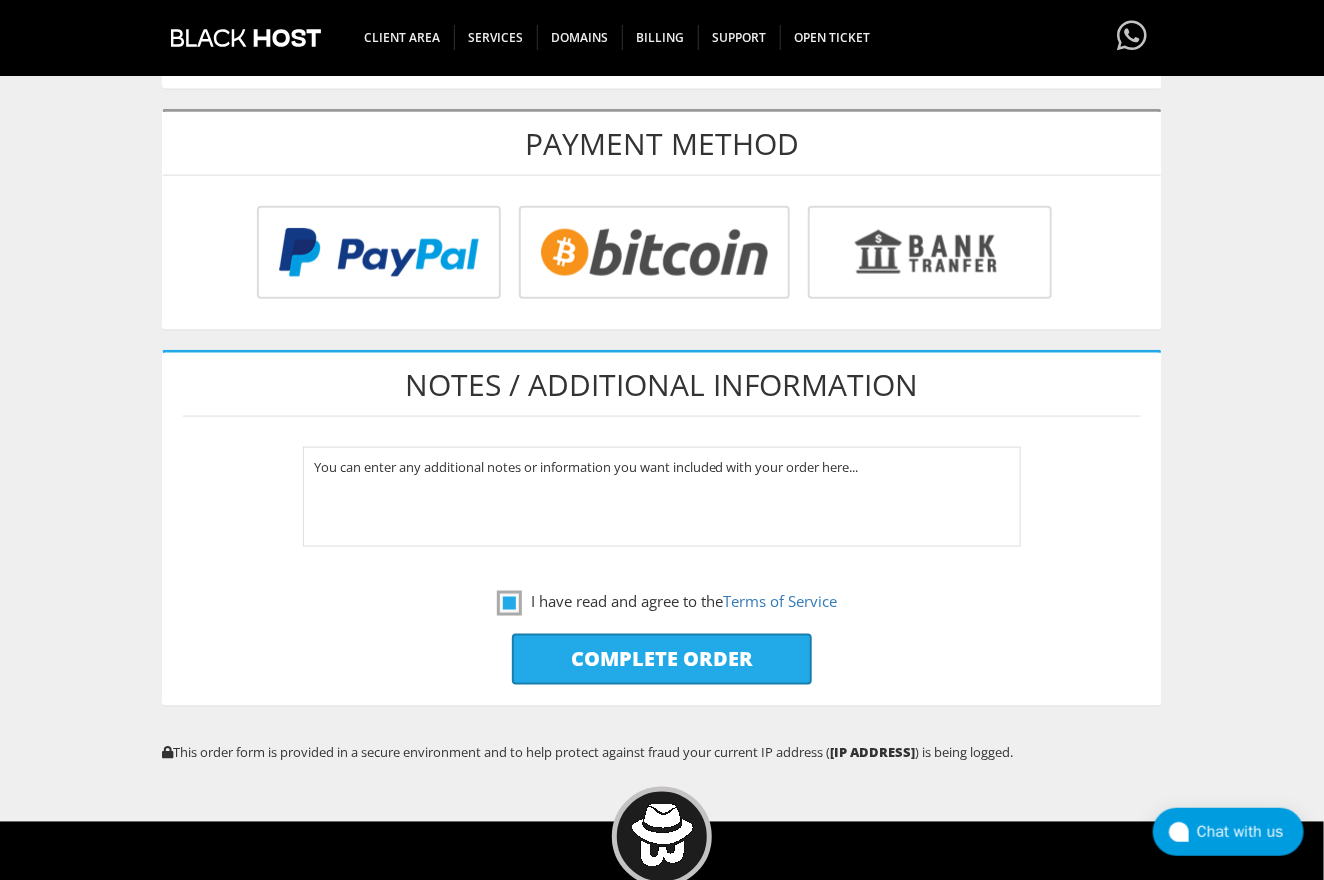 click at bounding box center [376, 256] 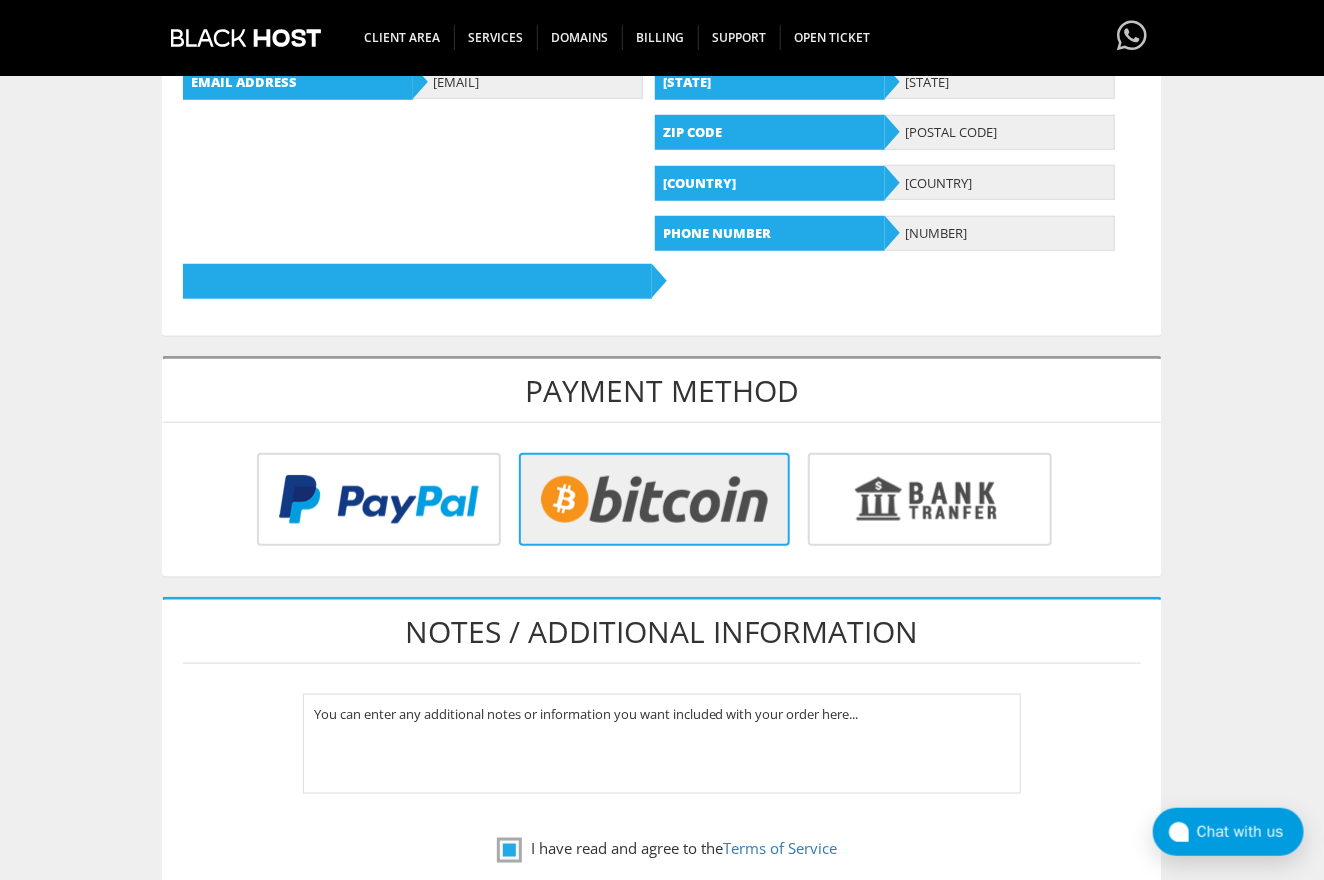 scroll, scrollTop: 988, scrollLeft: 0, axis: vertical 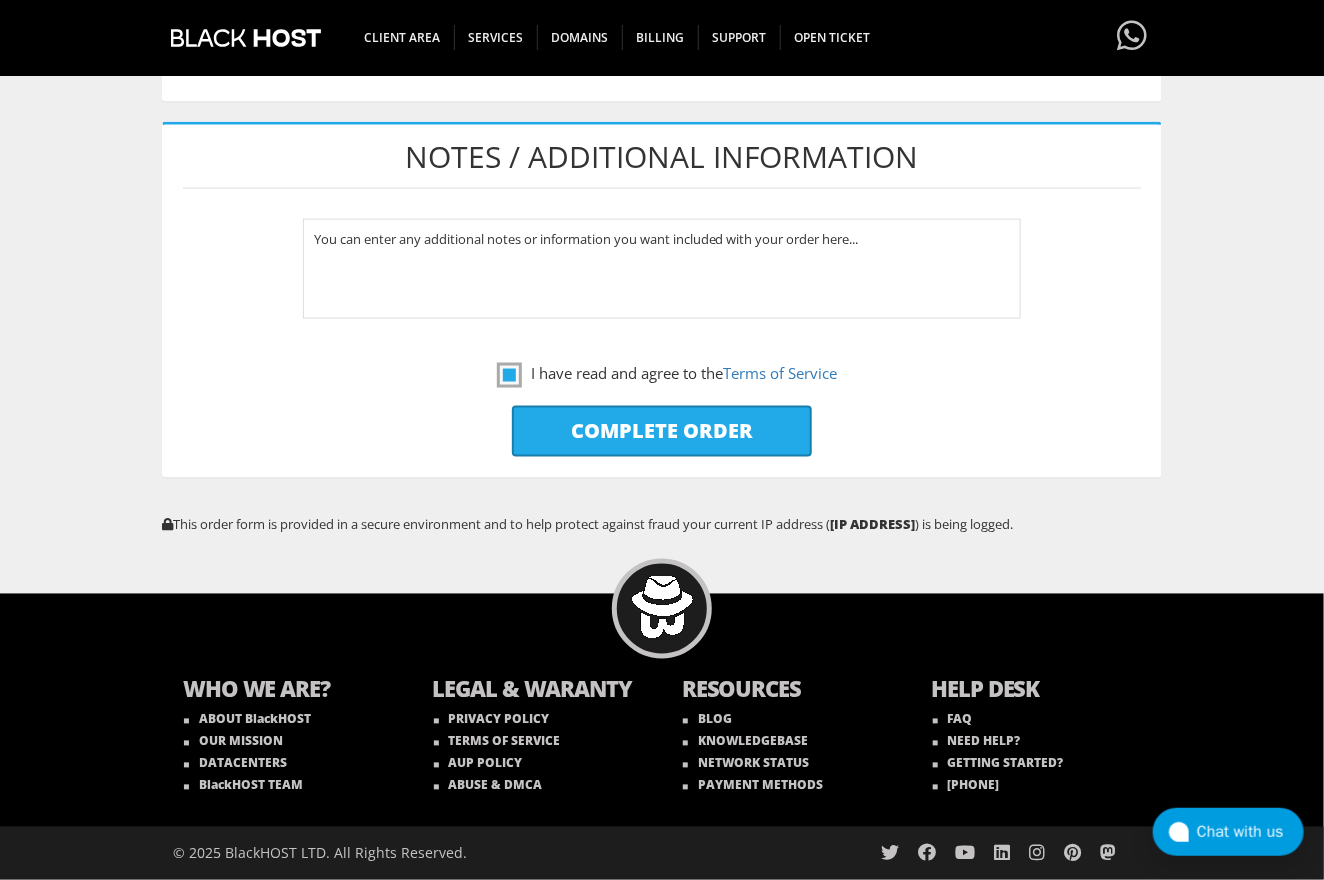 click on "Complete Order" at bounding box center [662, 431] 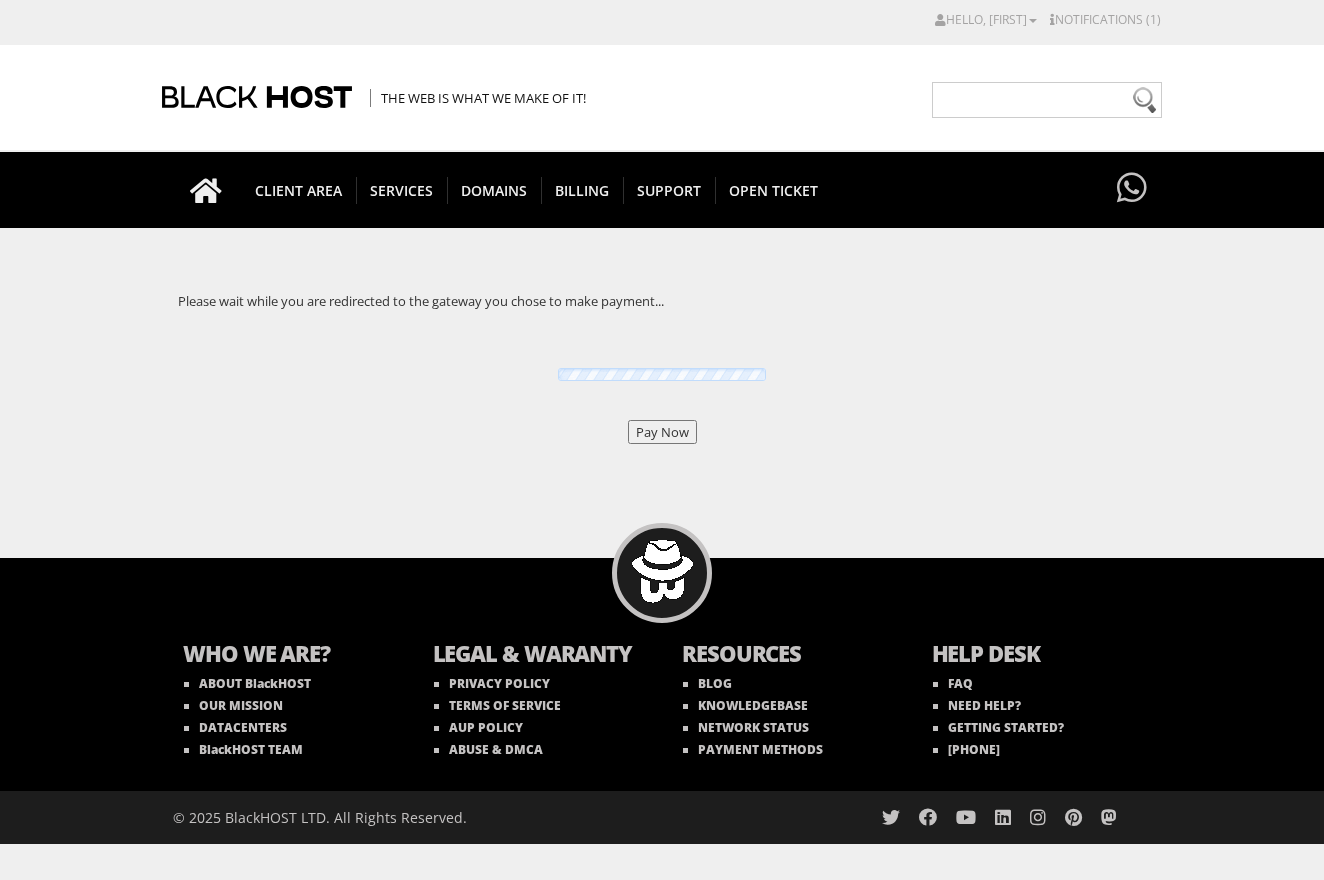 scroll, scrollTop: 0, scrollLeft: 0, axis: both 